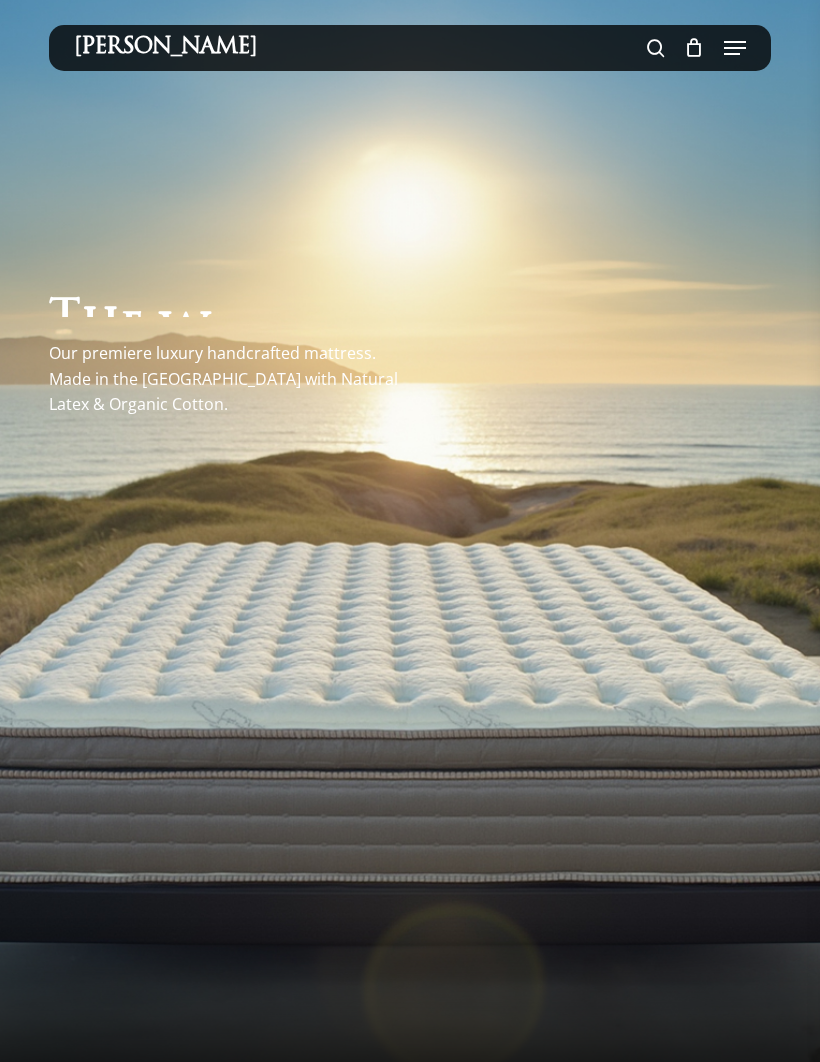 scroll, scrollTop: 0, scrollLeft: 0, axis: both 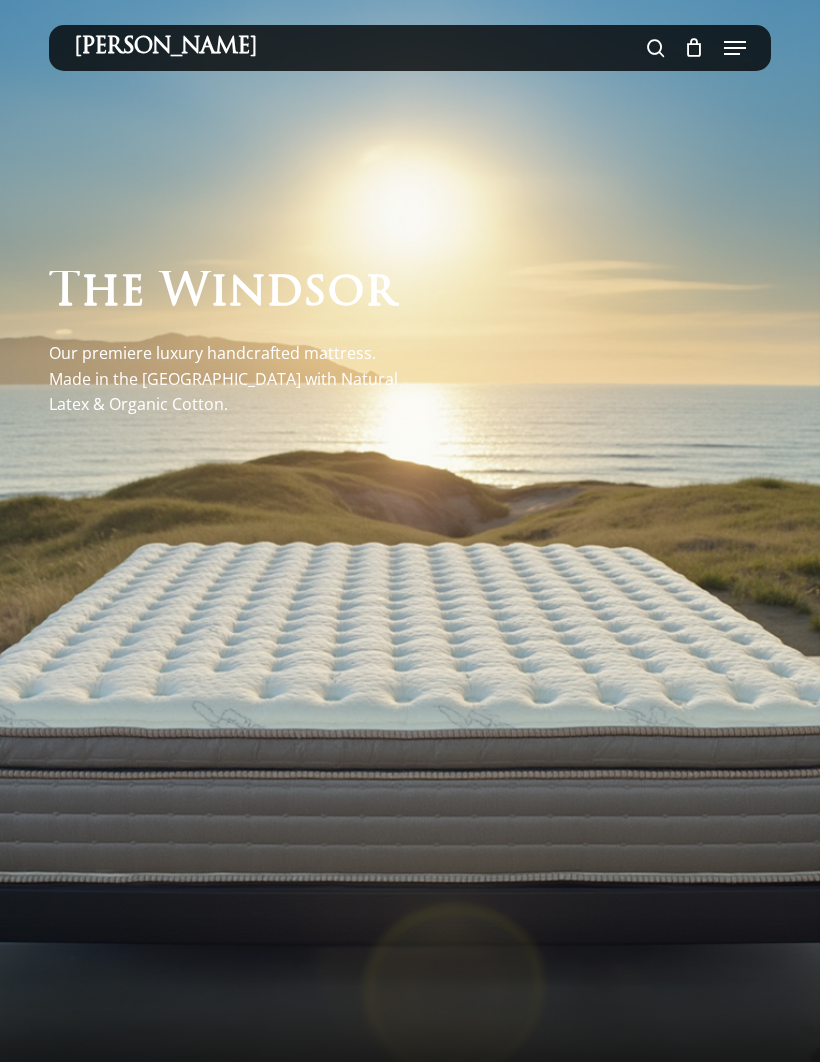 click at bounding box center [735, 48] 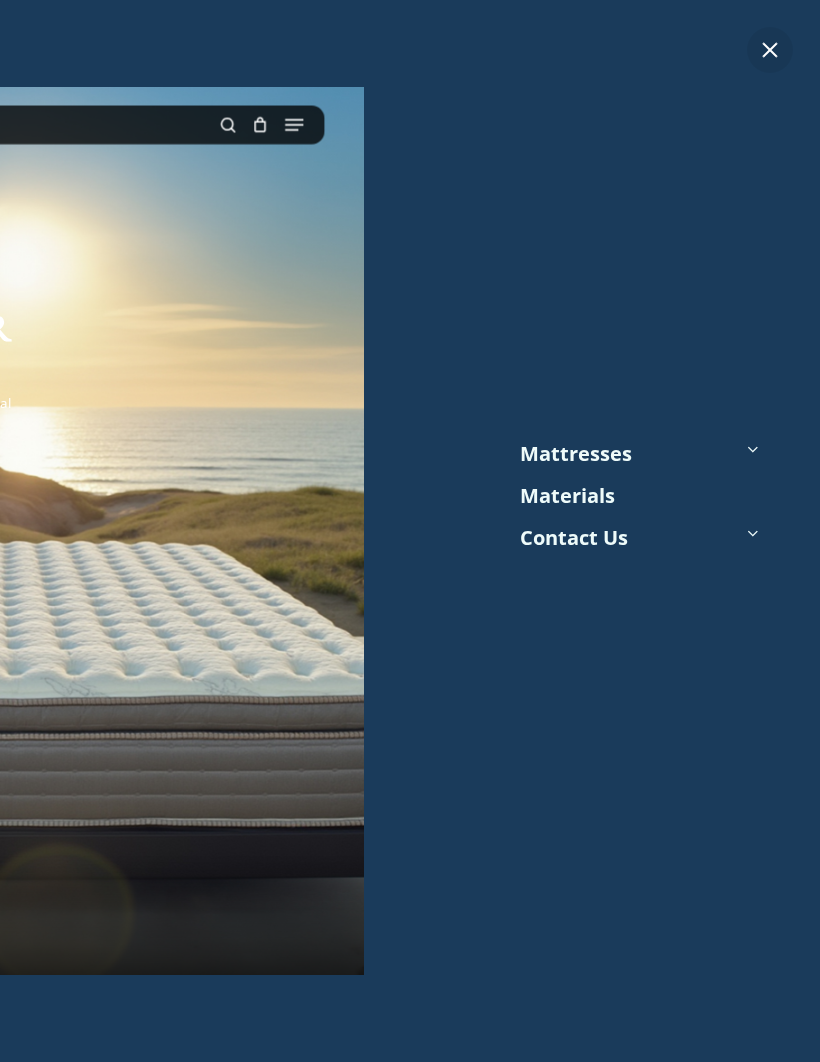 click on "Mattresses" at bounding box center [576, 454] 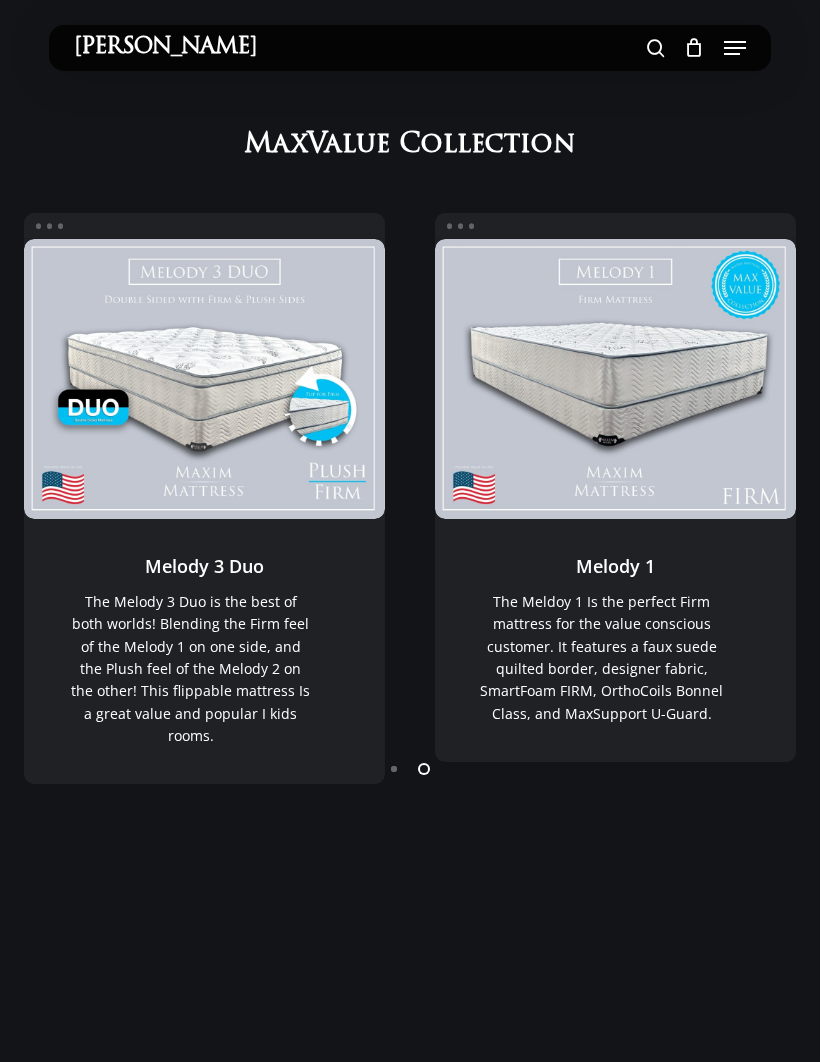 scroll, scrollTop: 0, scrollLeft: 0, axis: both 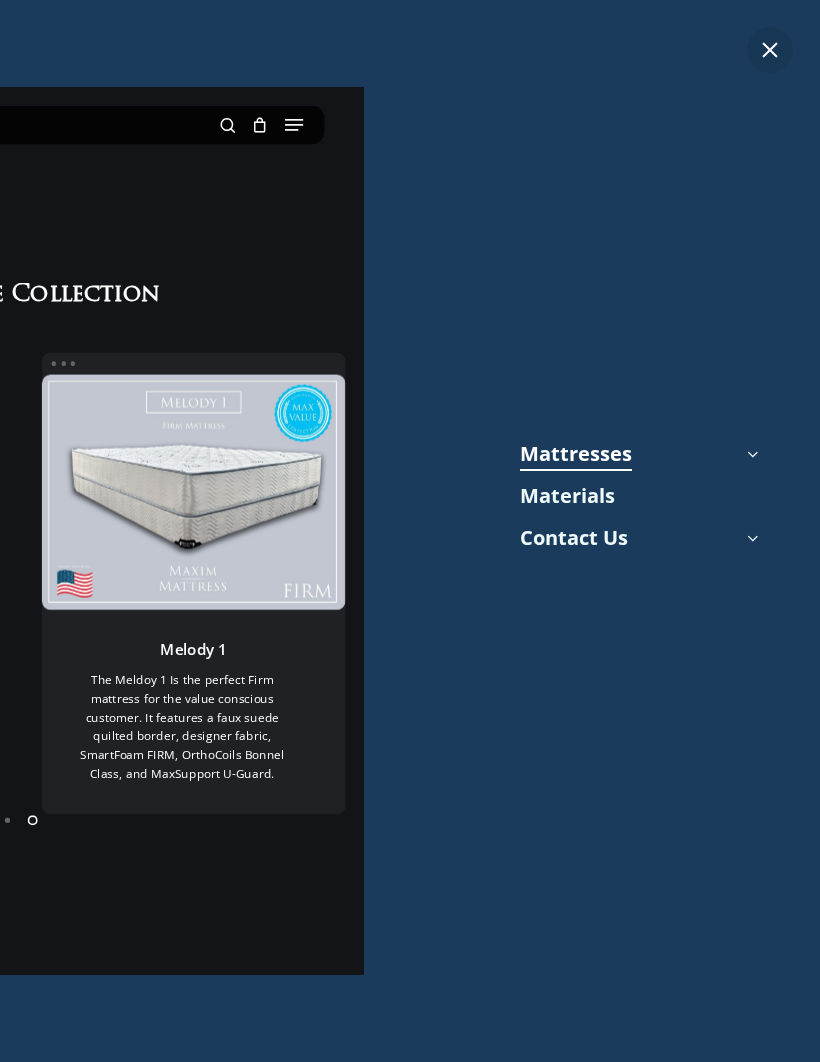 click on "Materials" at bounding box center (567, 496) 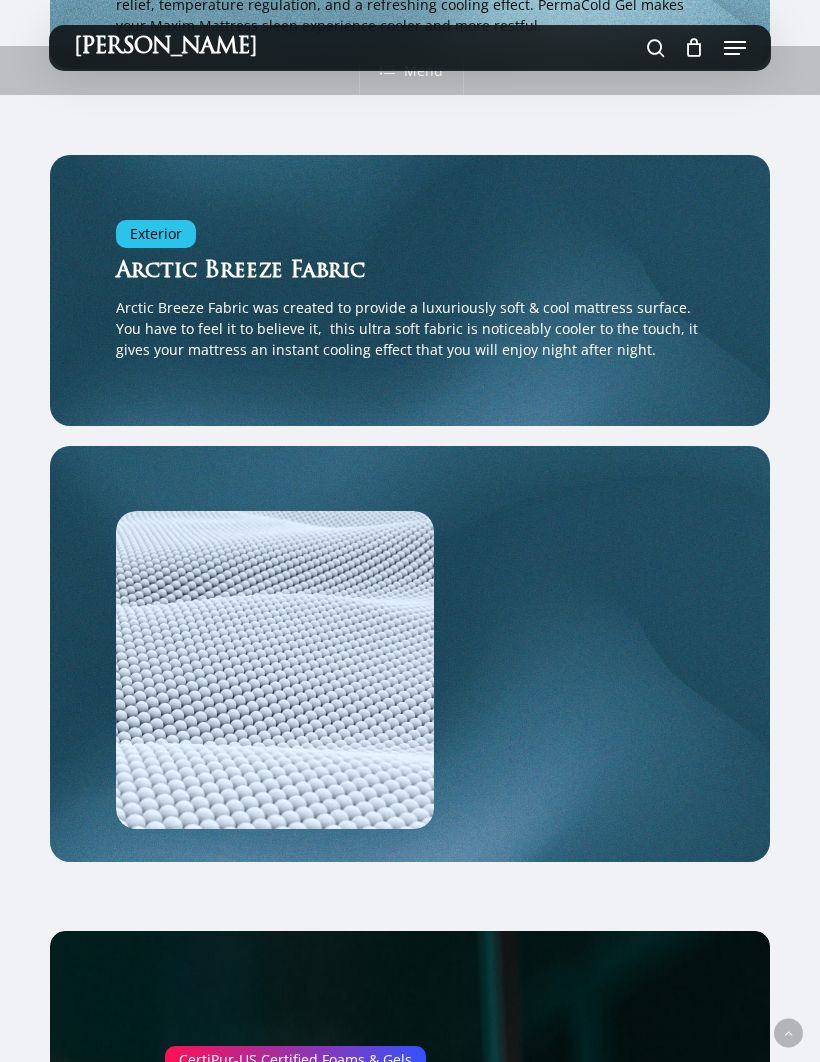 scroll, scrollTop: 3872, scrollLeft: 0, axis: vertical 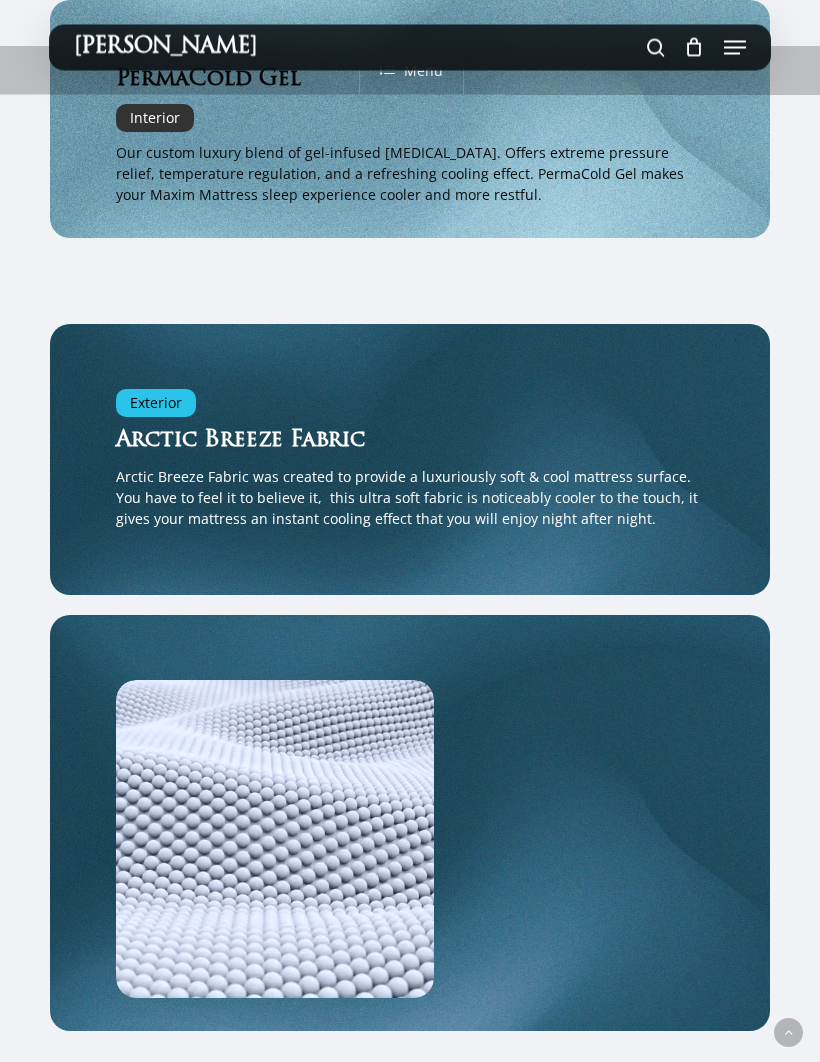 click at bounding box center [735, 48] 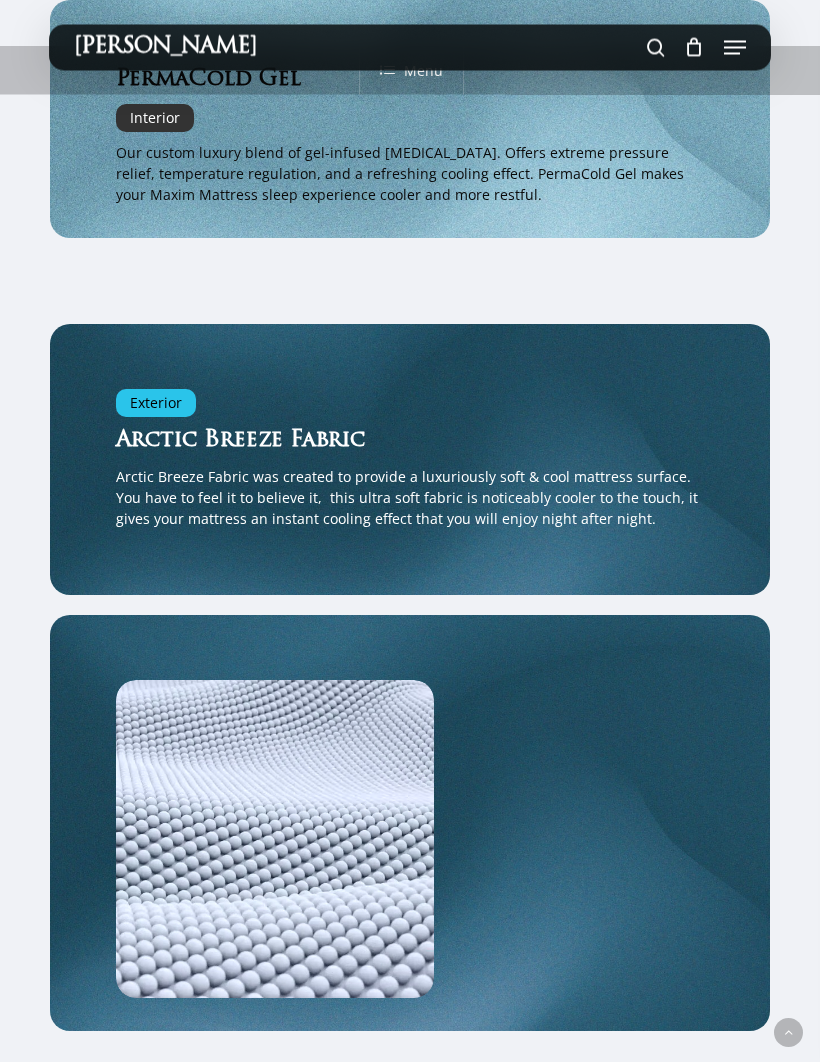 scroll, scrollTop: 0, scrollLeft: 0, axis: both 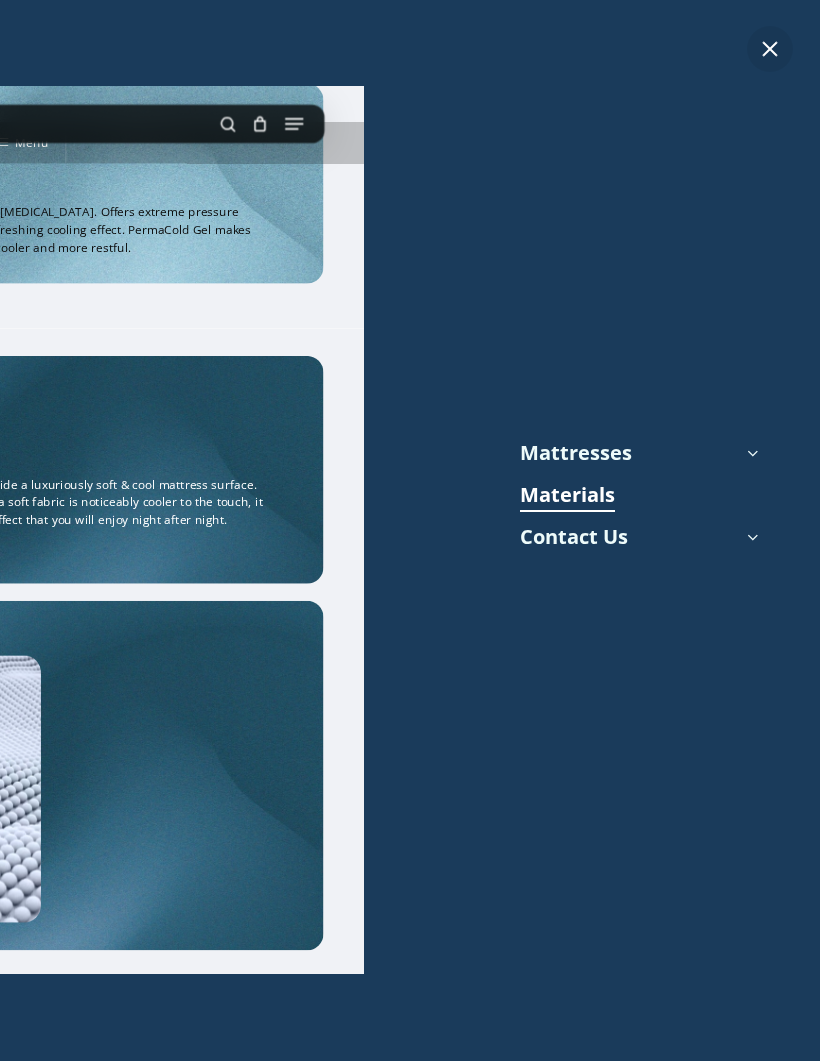 click on "Mattresses" at bounding box center [576, 454] 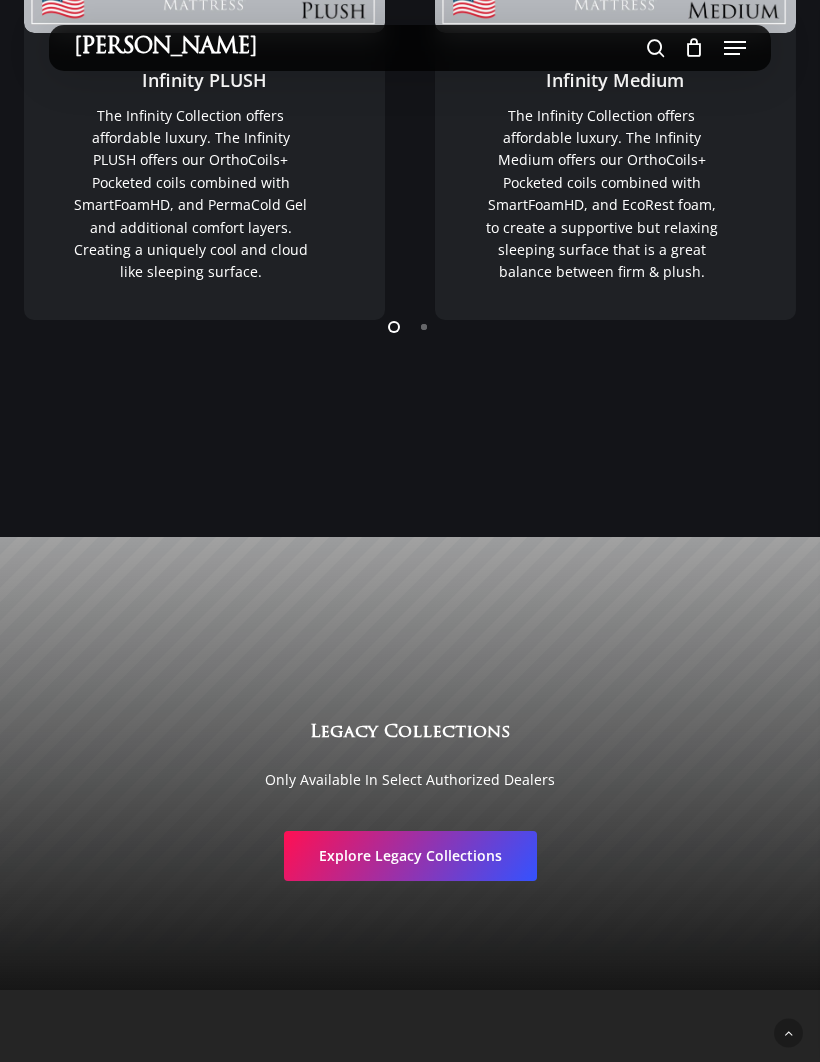scroll, scrollTop: 2601, scrollLeft: 0, axis: vertical 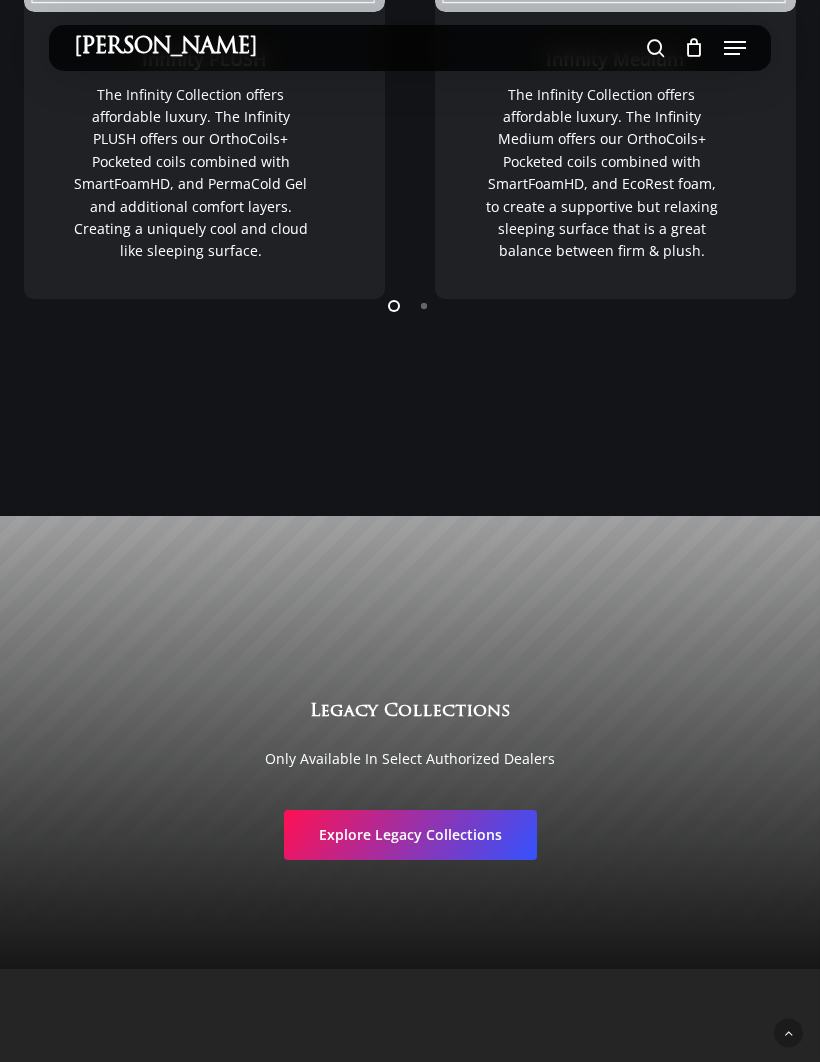 click on "Explore Legacy Collections" at bounding box center (410, 835) 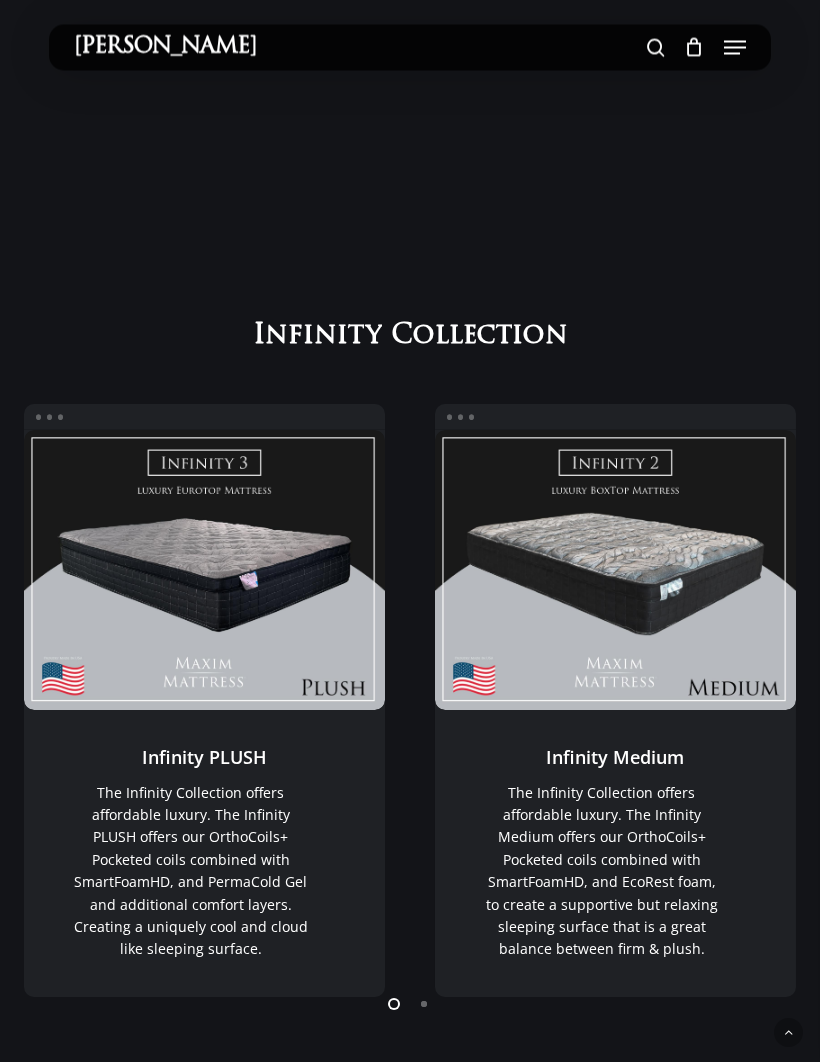 scroll, scrollTop: 1903, scrollLeft: 0, axis: vertical 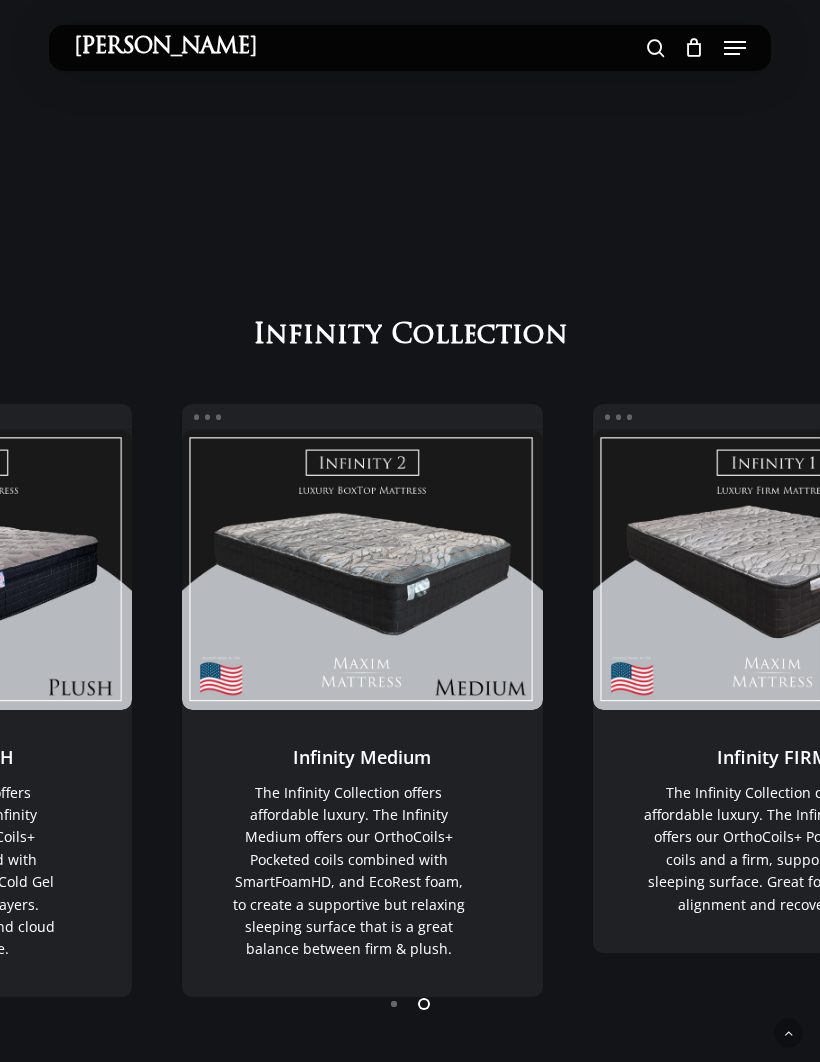click on "Infinity FIRM" at bounding box center [773, 831] 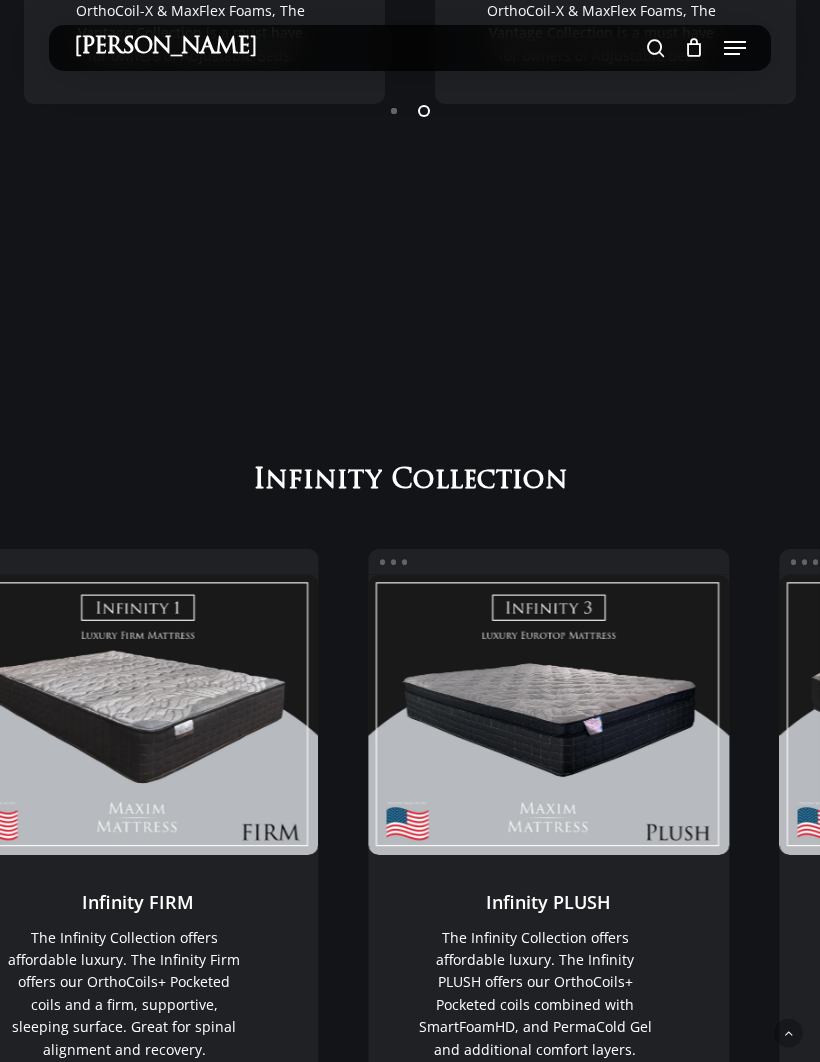 scroll, scrollTop: 1718, scrollLeft: 0, axis: vertical 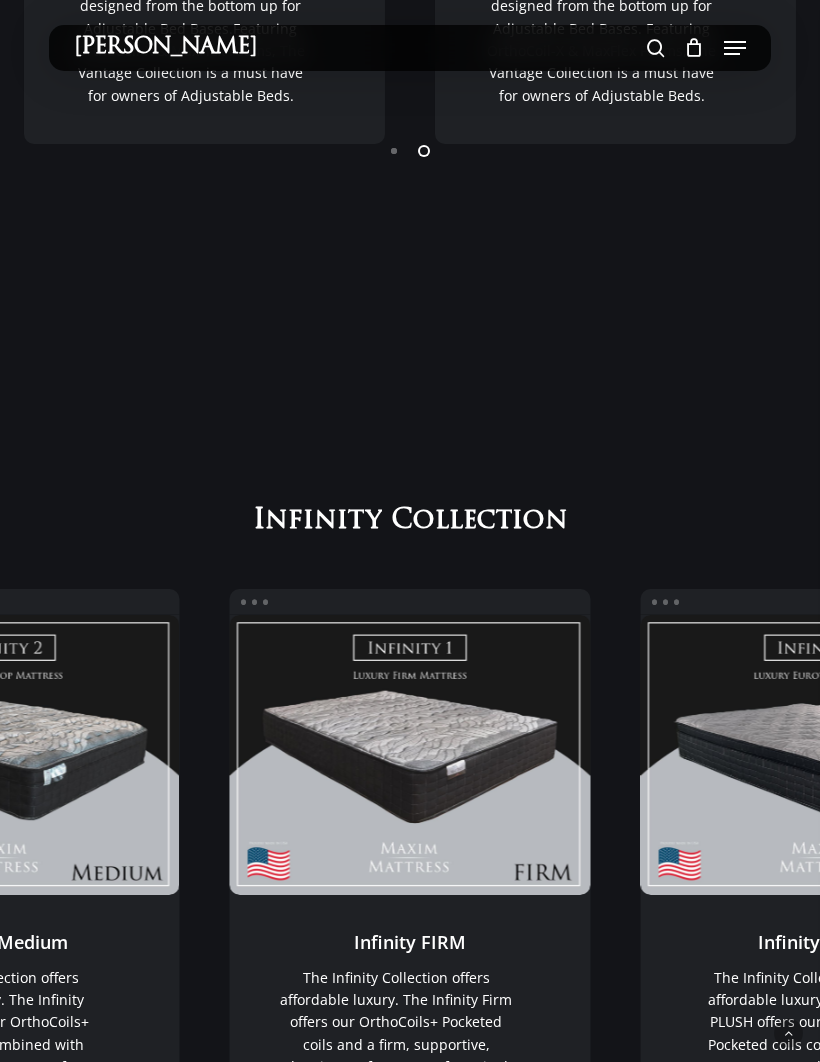 click on "Infinity PLUSH" at bounding box center (820, 755) 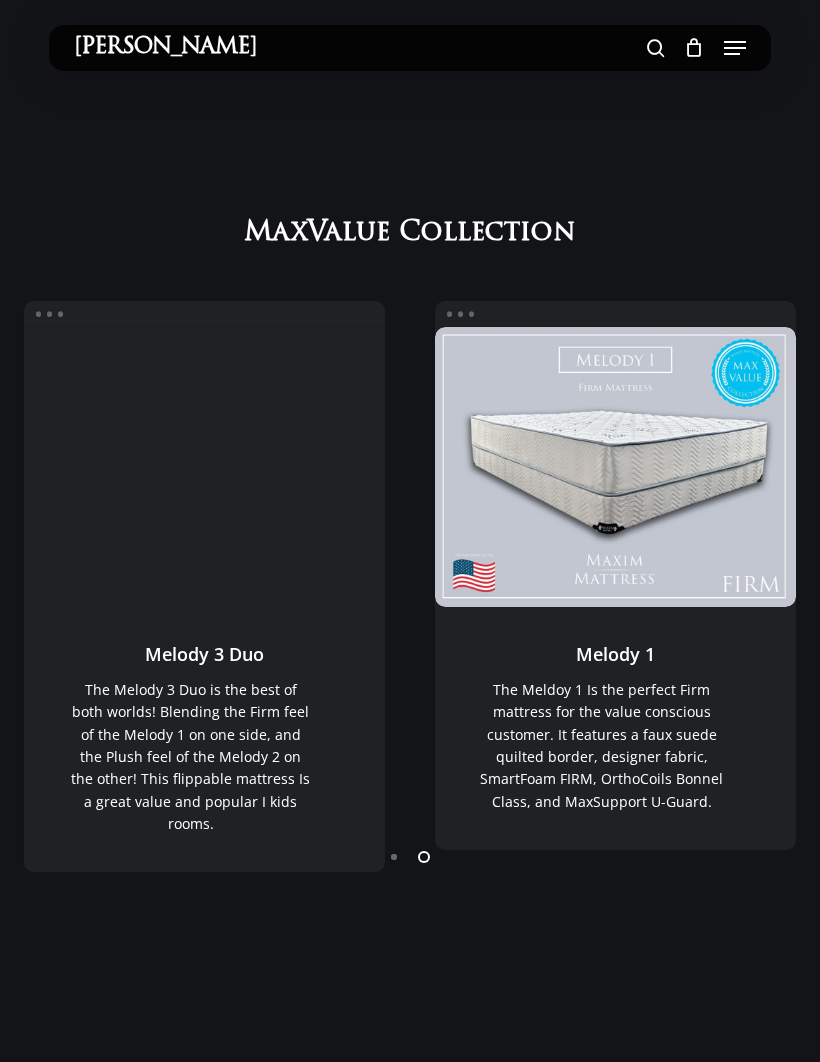 scroll, scrollTop: 0, scrollLeft: 0, axis: both 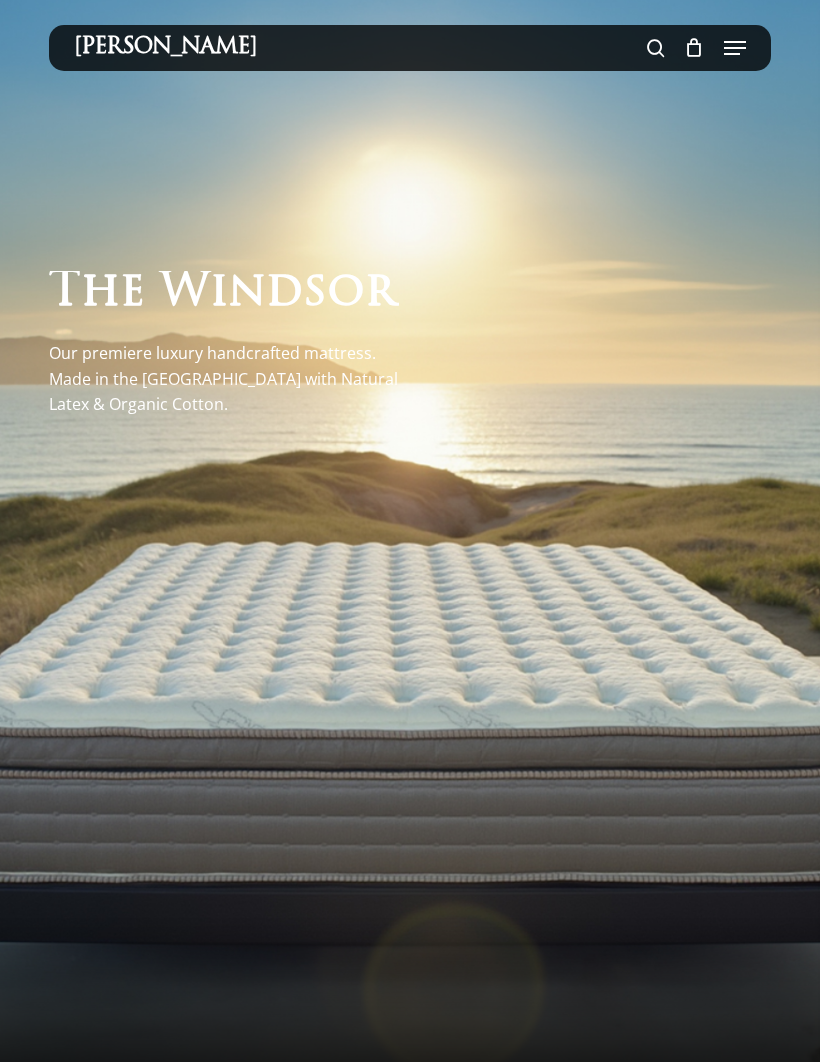 click on "T h e   W i n d s o r   Our premiere luxury handcrafted mattress. Made in the USA with Natural Latex & Organic Cotton.
Navigate to the next section" at bounding box center [410, 559] 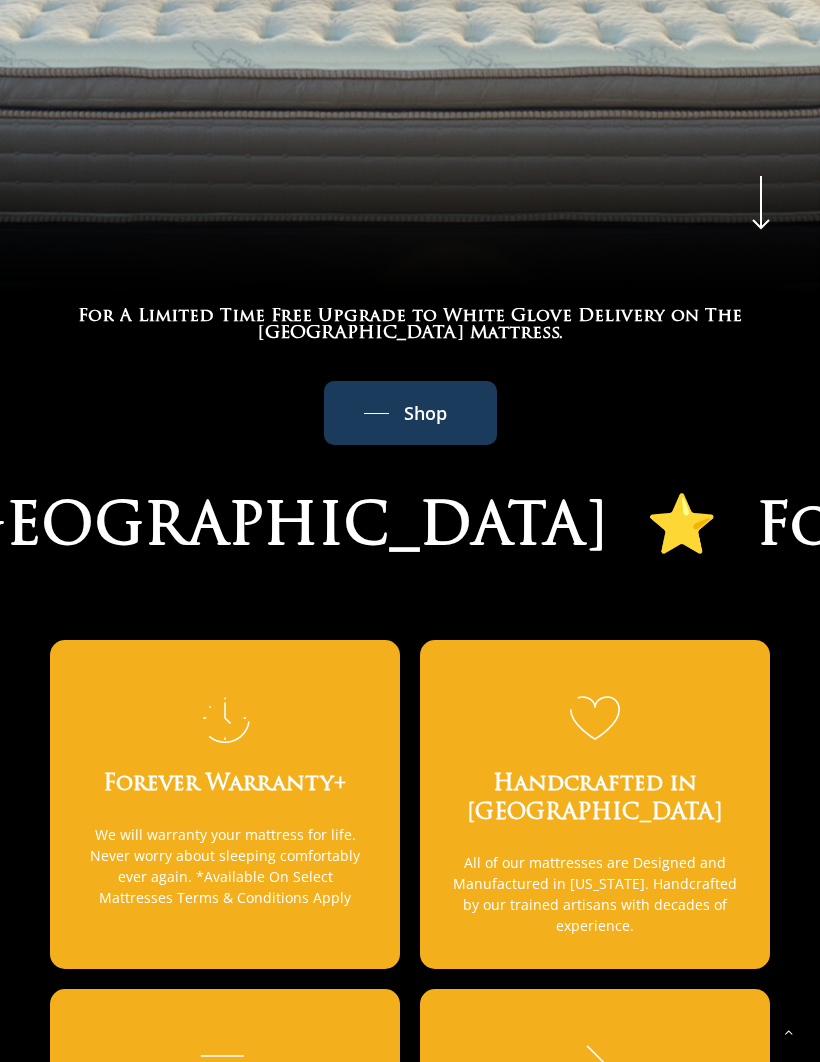 scroll, scrollTop: 838, scrollLeft: 0, axis: vertical 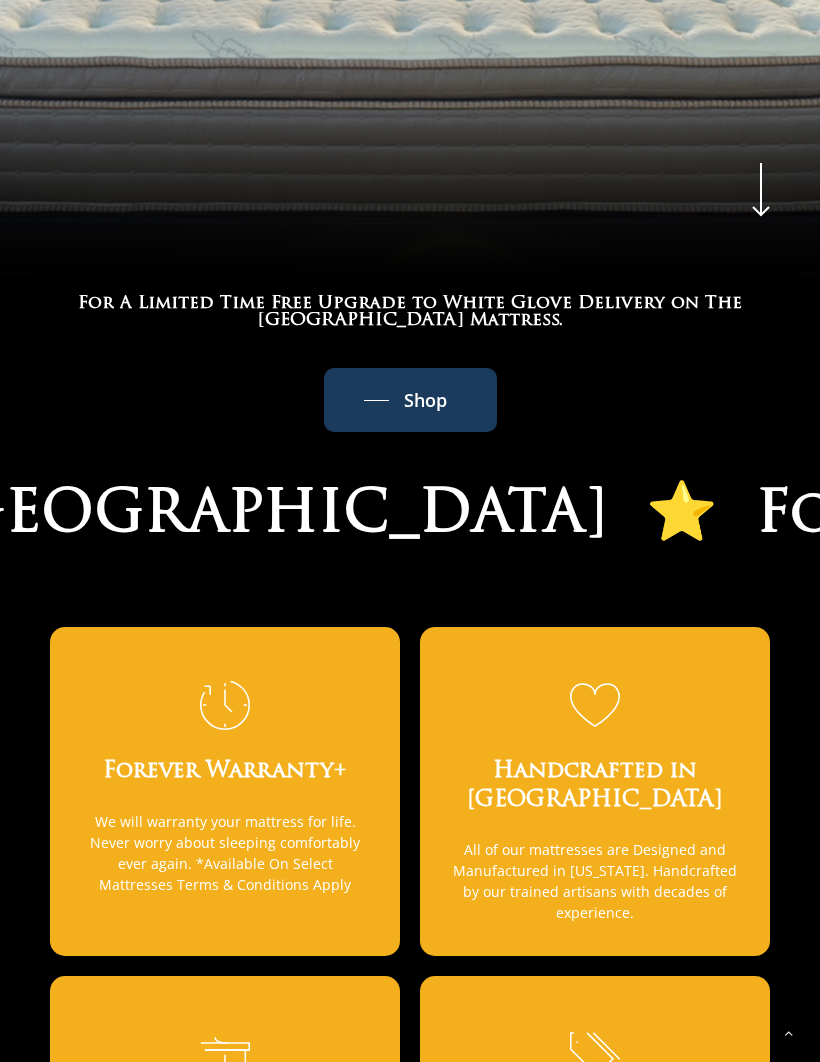click on "Shop" at bounding box center (425, 400) 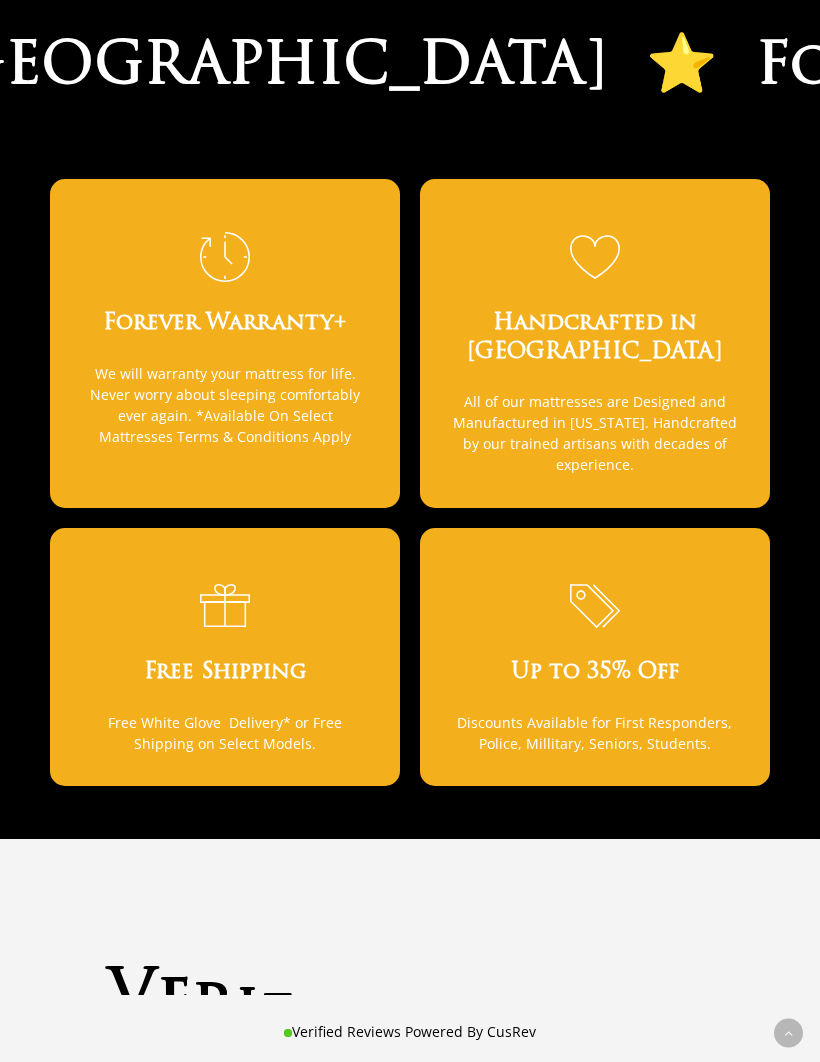 scroll, scrollTop: 1294, scrollLeft: 0, axis: vertical 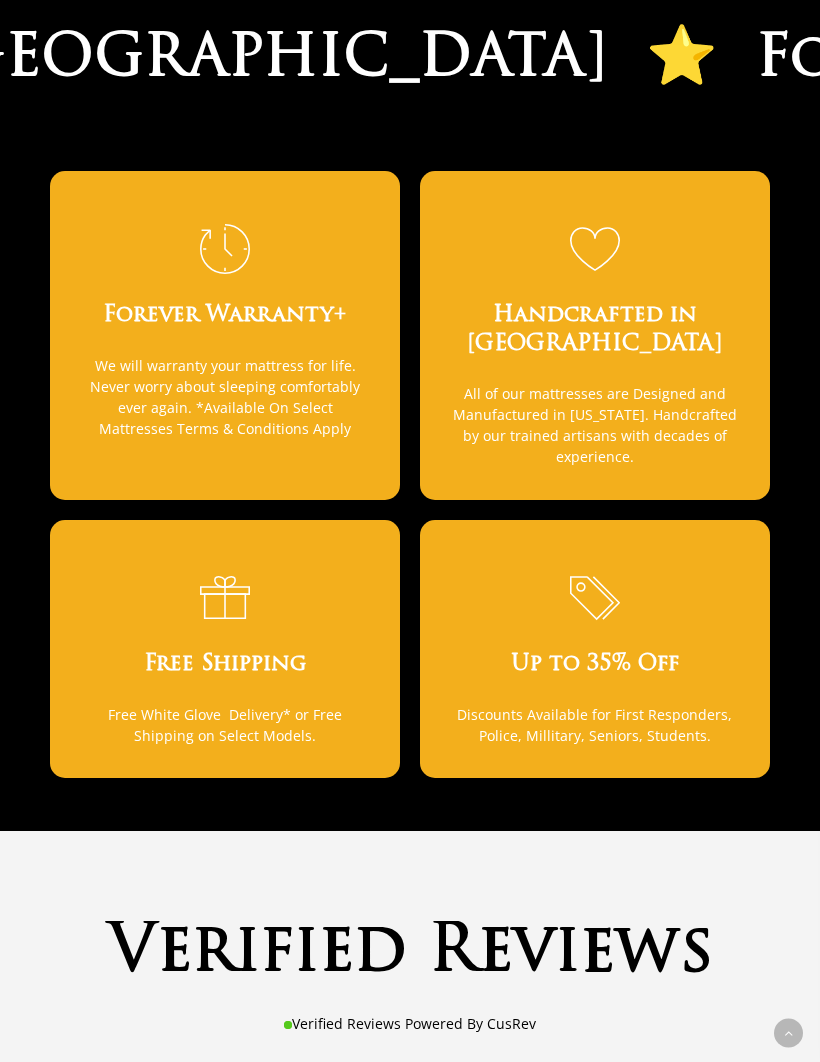 click at bounding box center [225, 253] 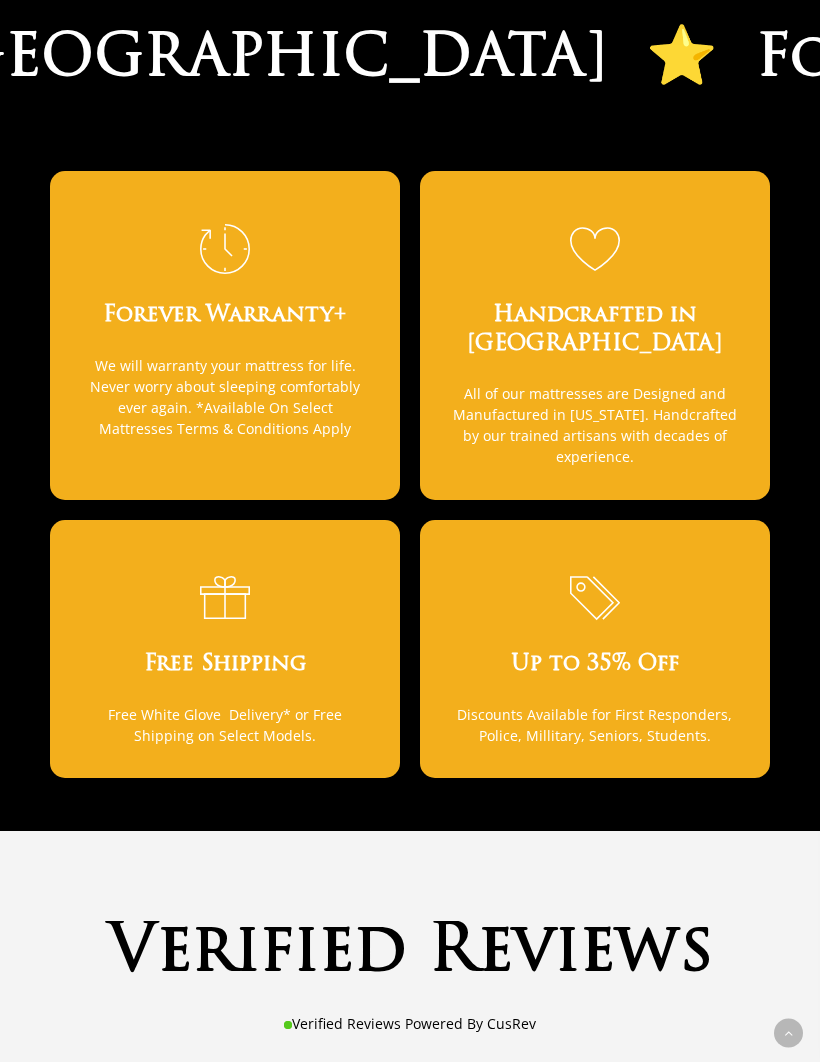 click on "We will warranty your mattress for life. Never worry about sleeping comfortably ever again. *Available On Select Mattresses Terms & Conditions Apply" at bounding box center (225, 397) 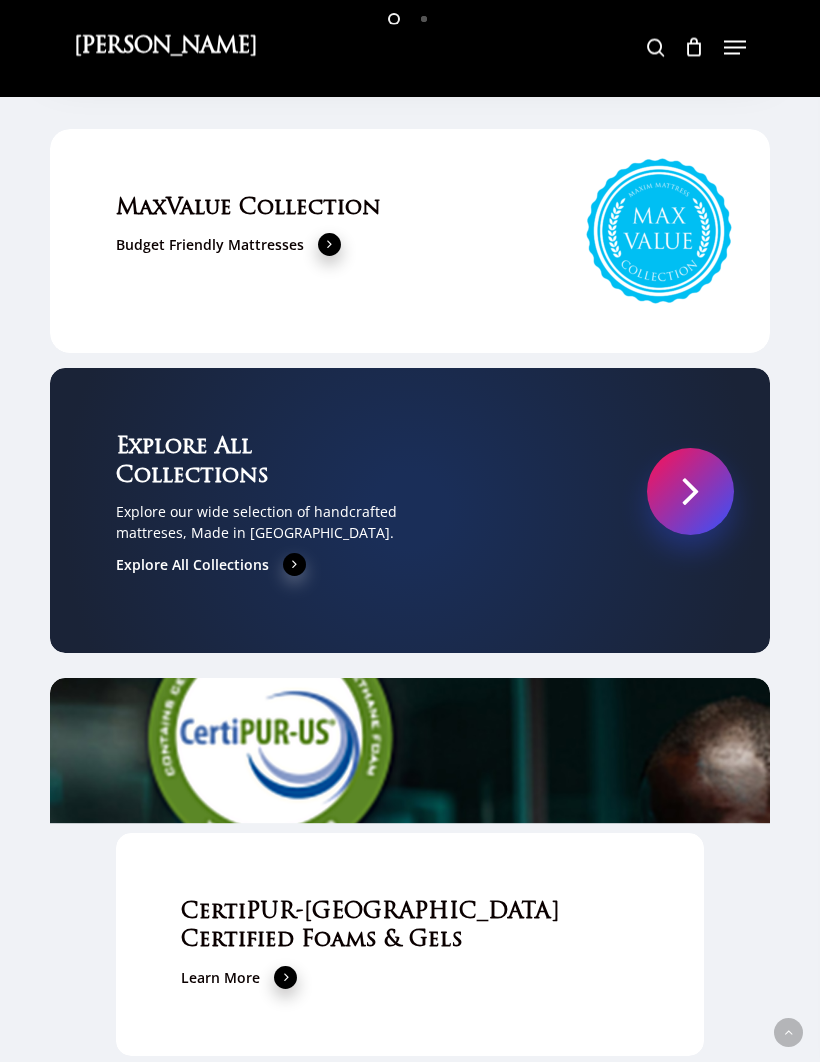 scroll, scrollTop: 5780, scrollLeft: 0, axis: vertical 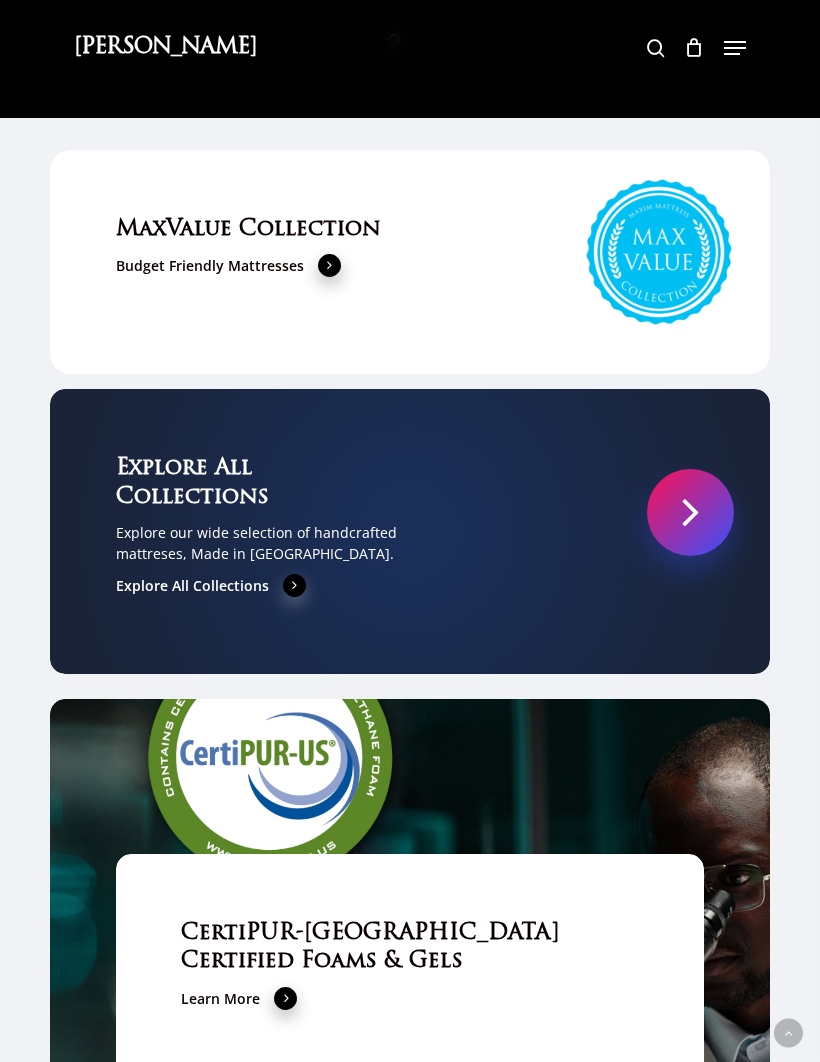 click on "Explore All Collections" at bounding box center (211, 586) 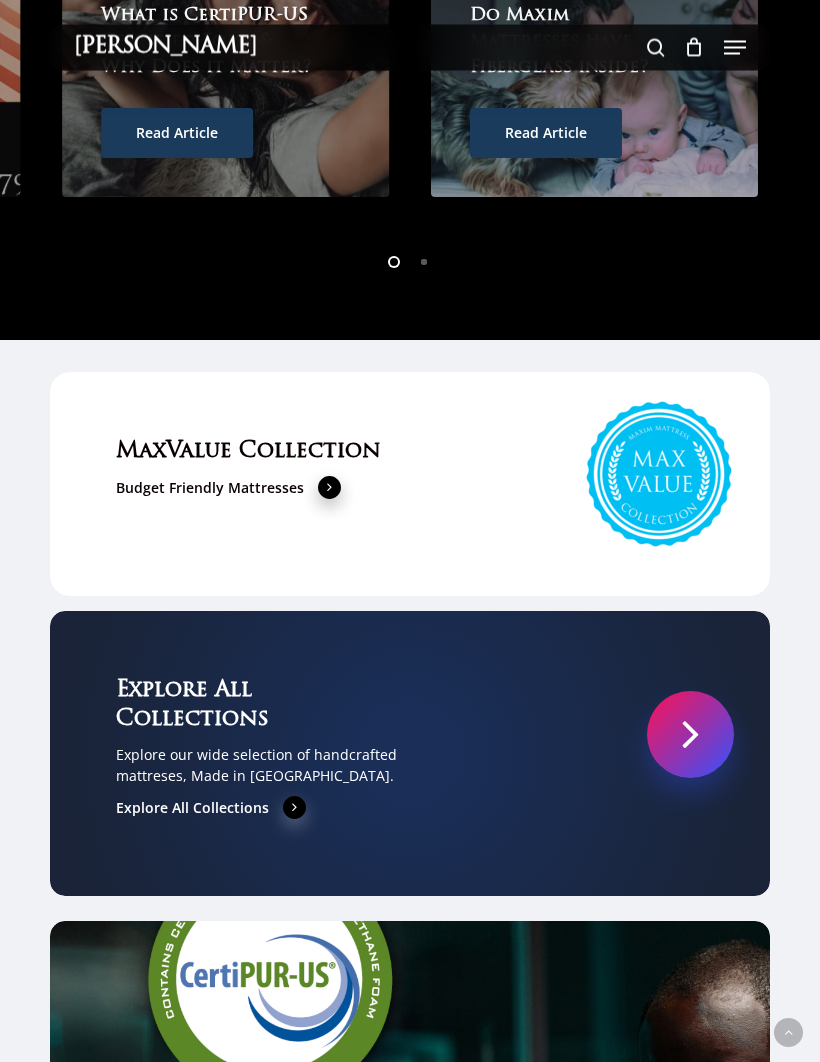 scroll, scrollTop: 5555, scrollLeft: 0, axis: vertical 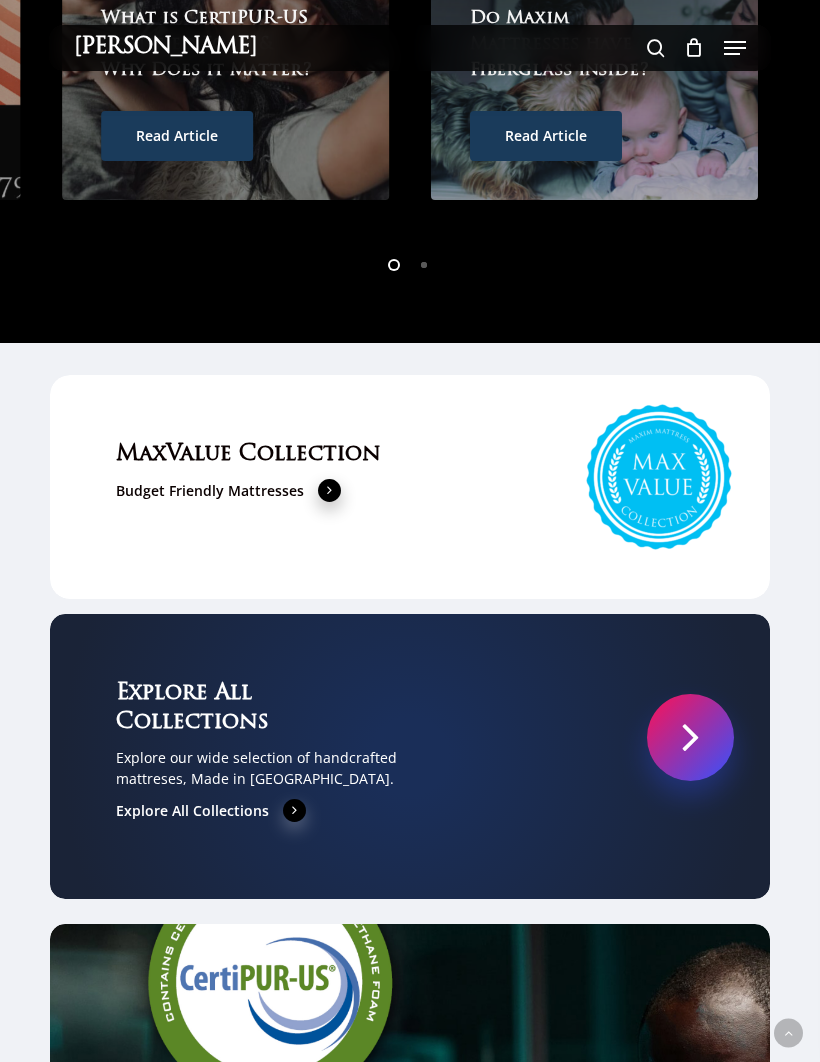 click at bounding box center (330, 489) 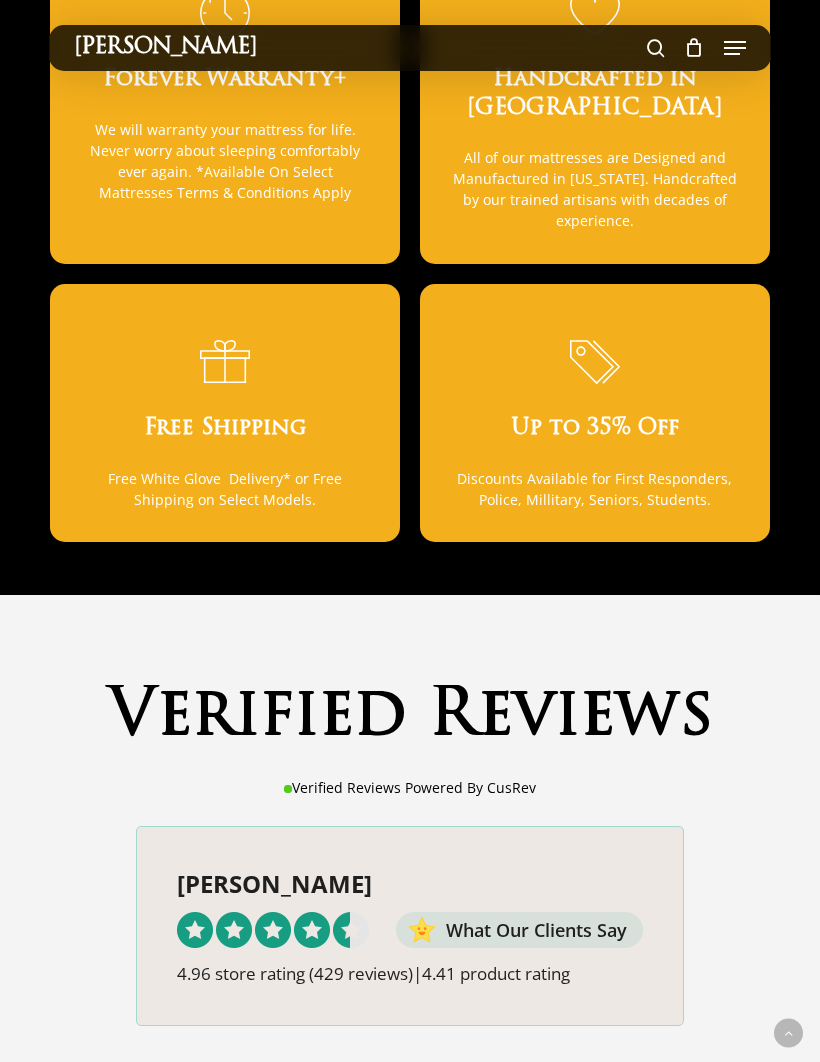 scroll, scrollTop: 1528, scrollLeft: 0, axis: vertical 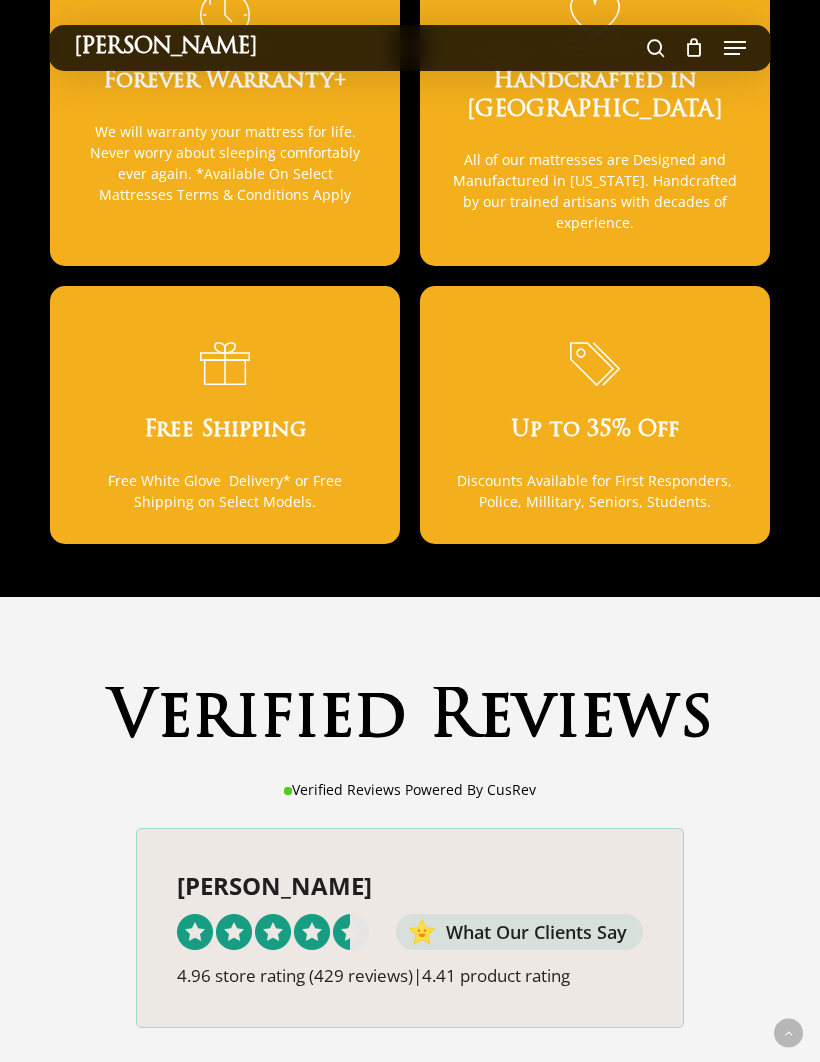 click at bounding box center (595, 368) 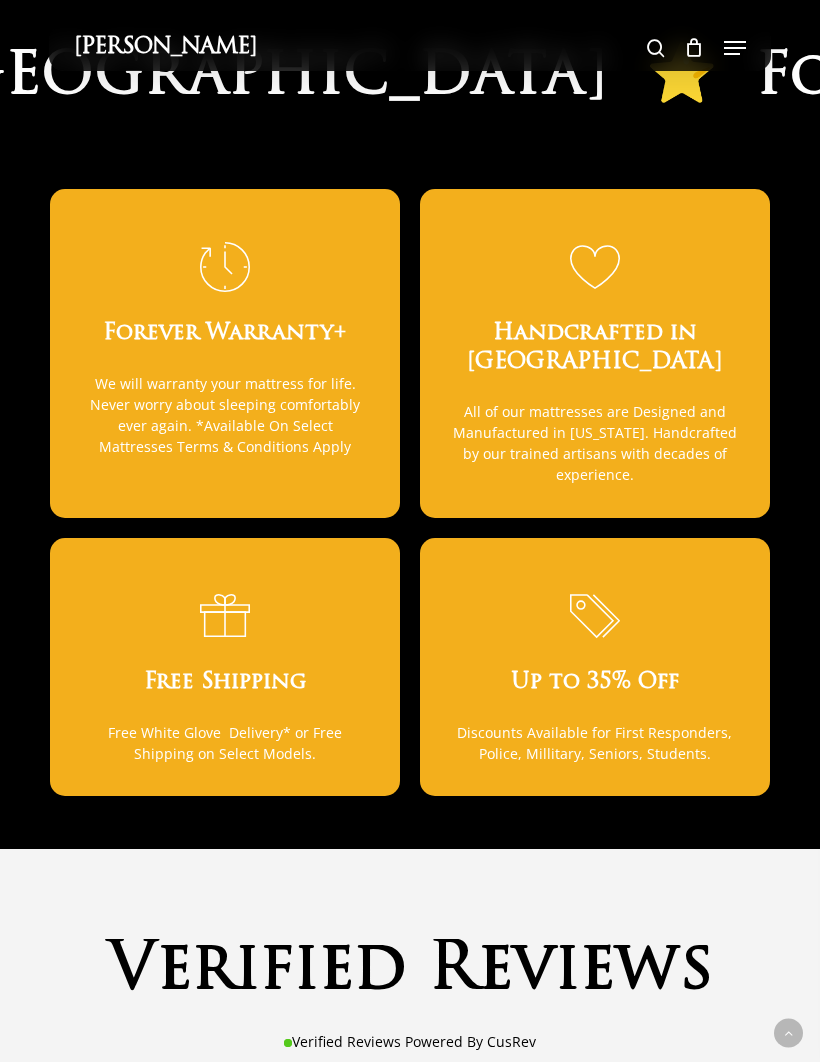 scroll, scrollTop: 1275, scrollLeft: 0, axis: vertical 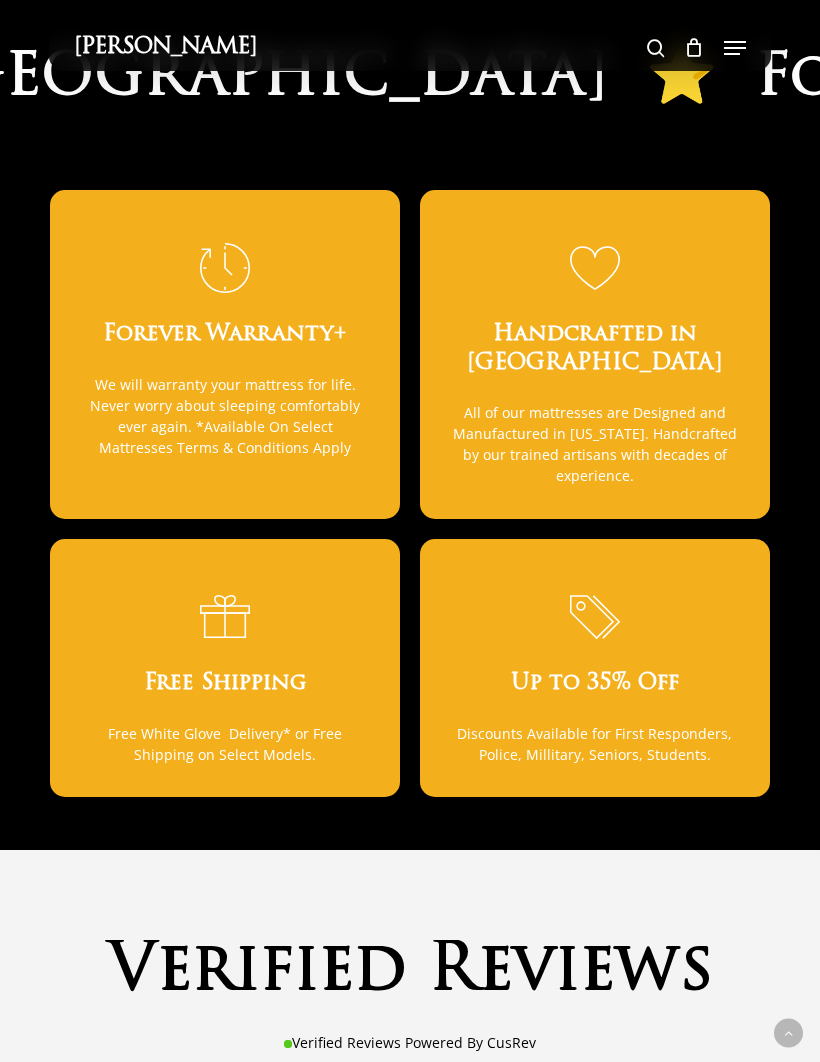 click on "Free White Glove  Delivery* or Free Shipping on Select Models." at bounding box center [225, 744] 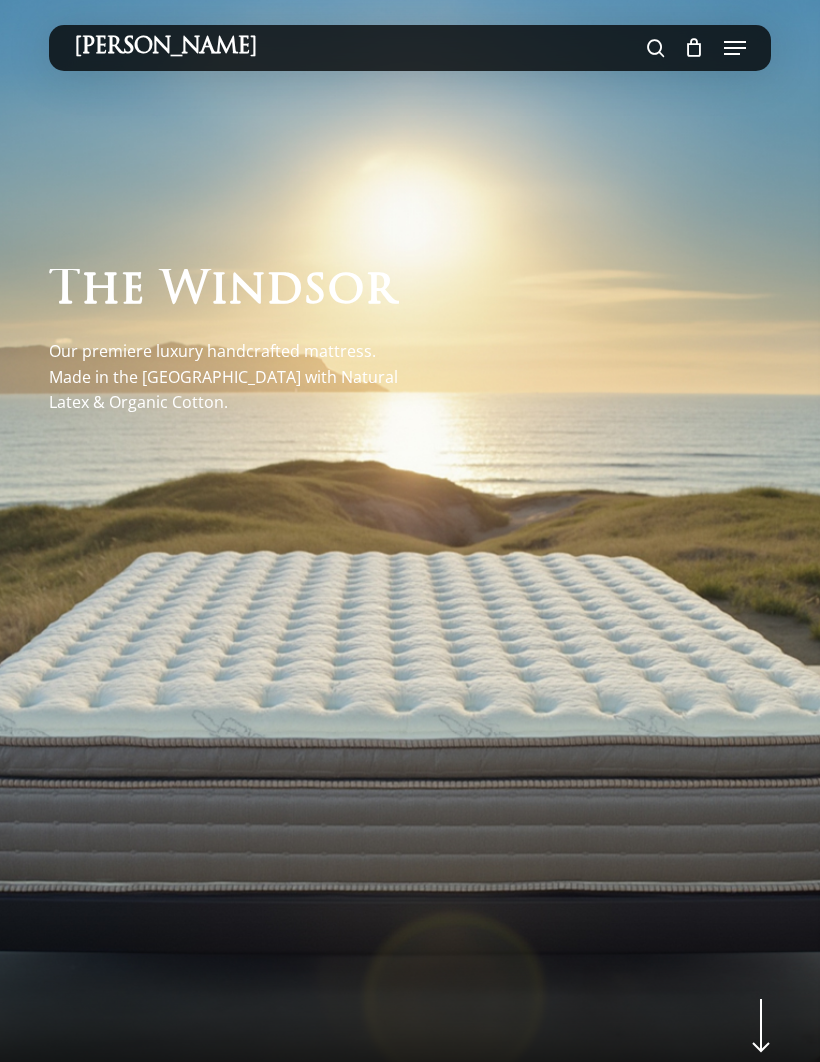 scroll, scrollTop: 0, scrollLeft: 0, axis: both 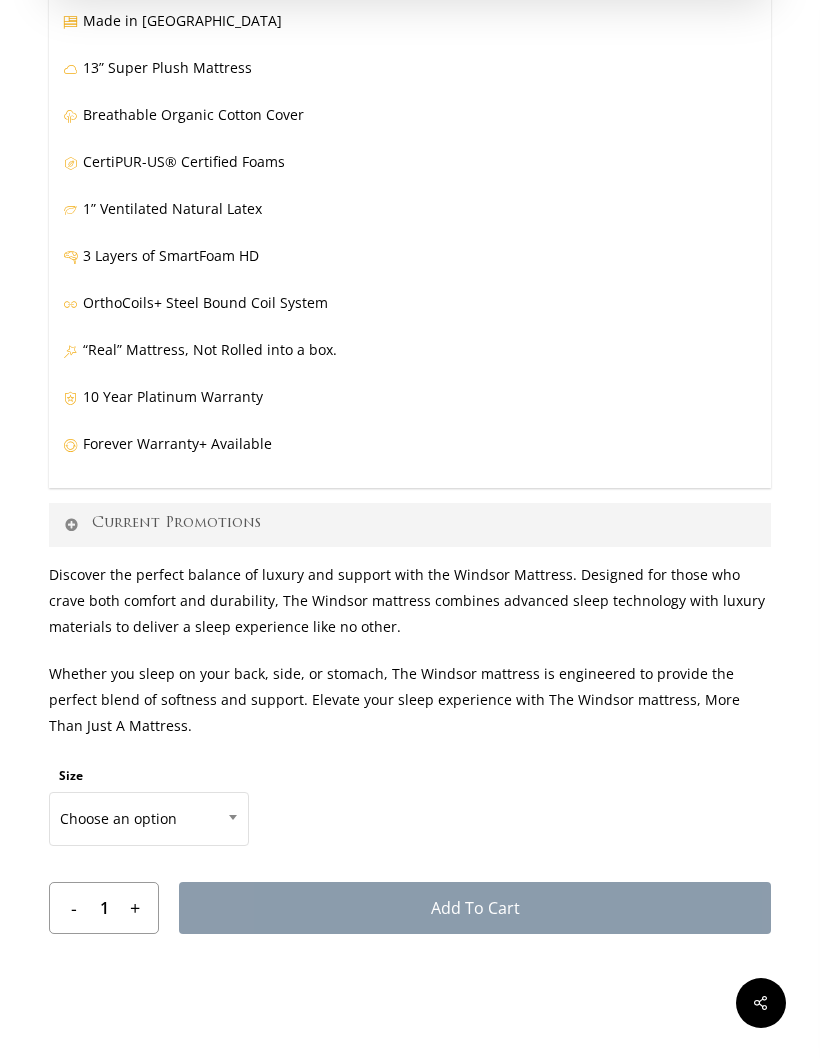 click 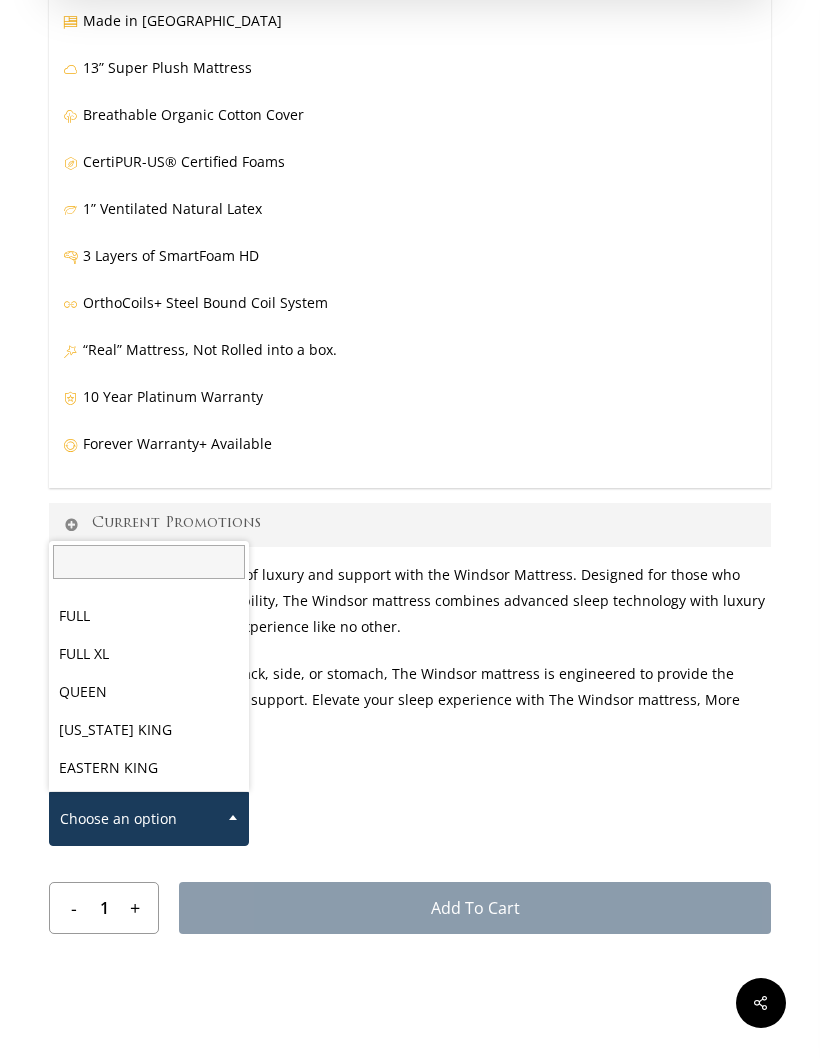 scroll, scrollTop: 104, scrollLeft: 0, axis: vertical 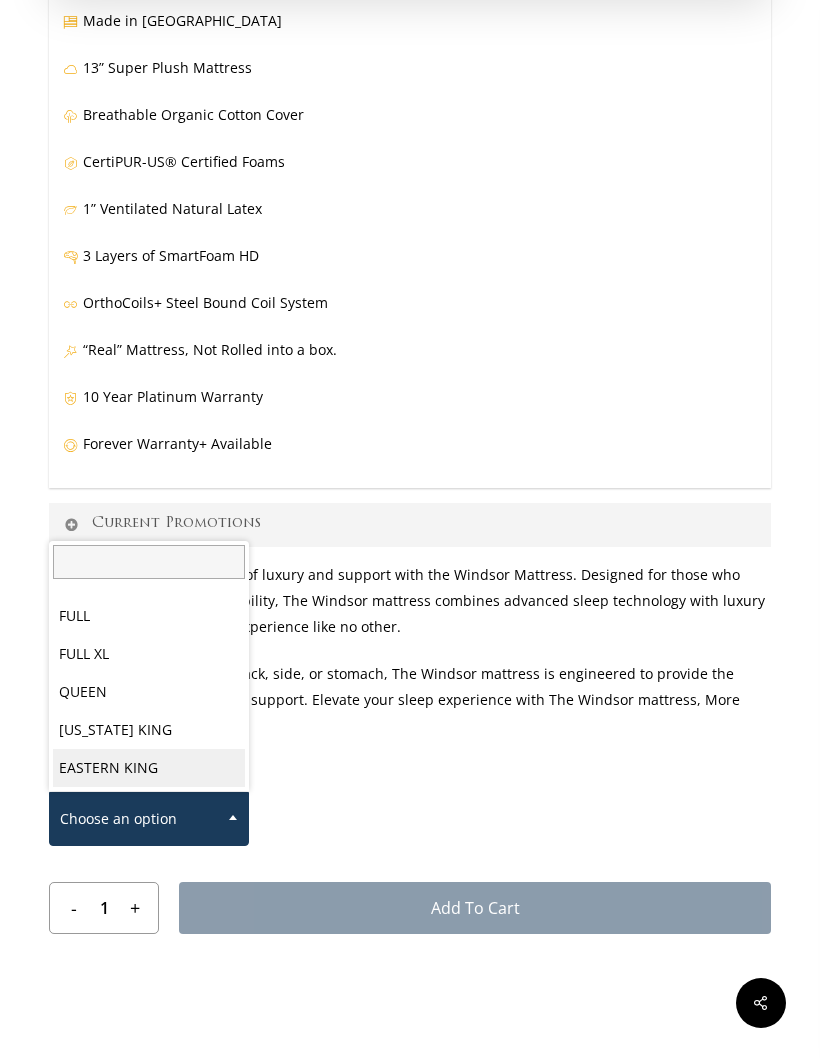 select on "EASTERN KING" 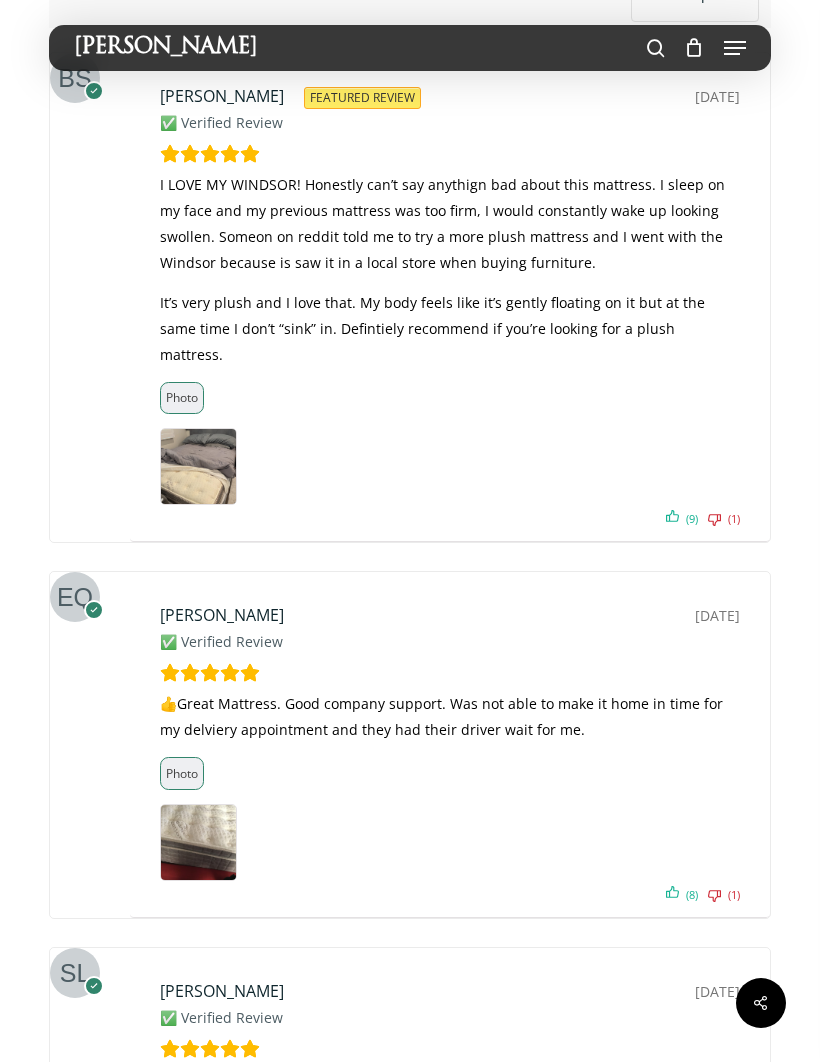 scroll, scrollTop: 11529, scrollLeft: 0, axis: vertical 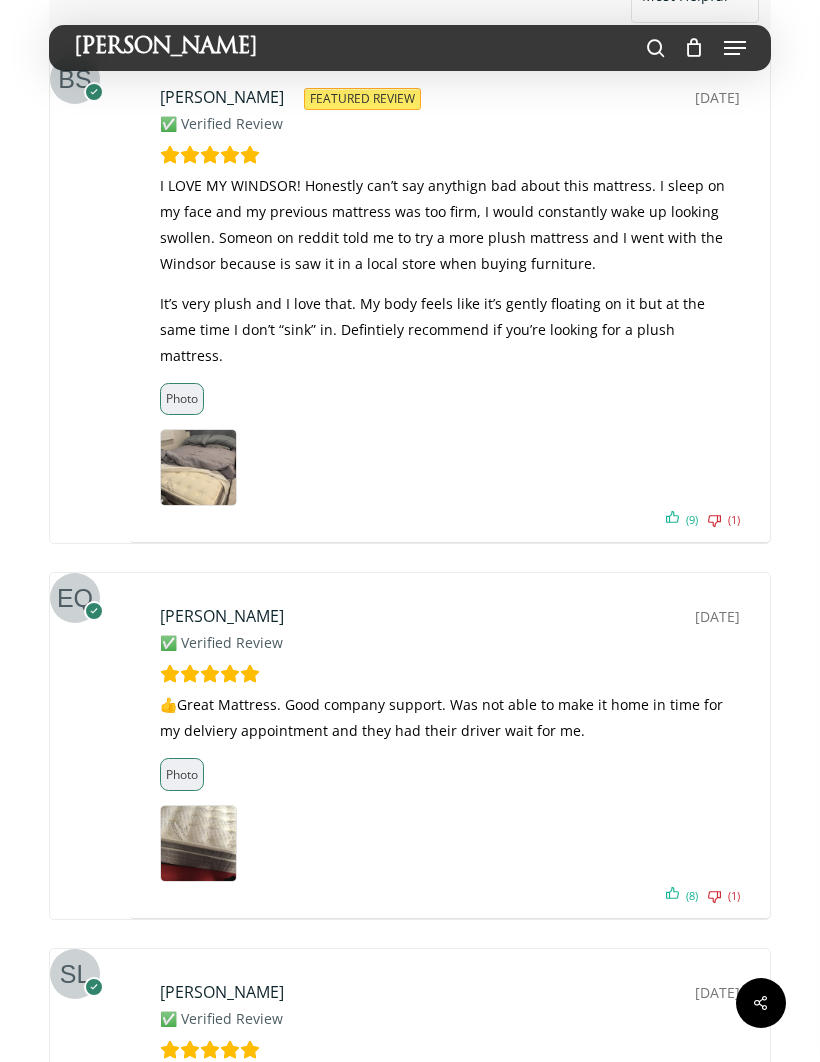 click at bounding box center (735, 48) 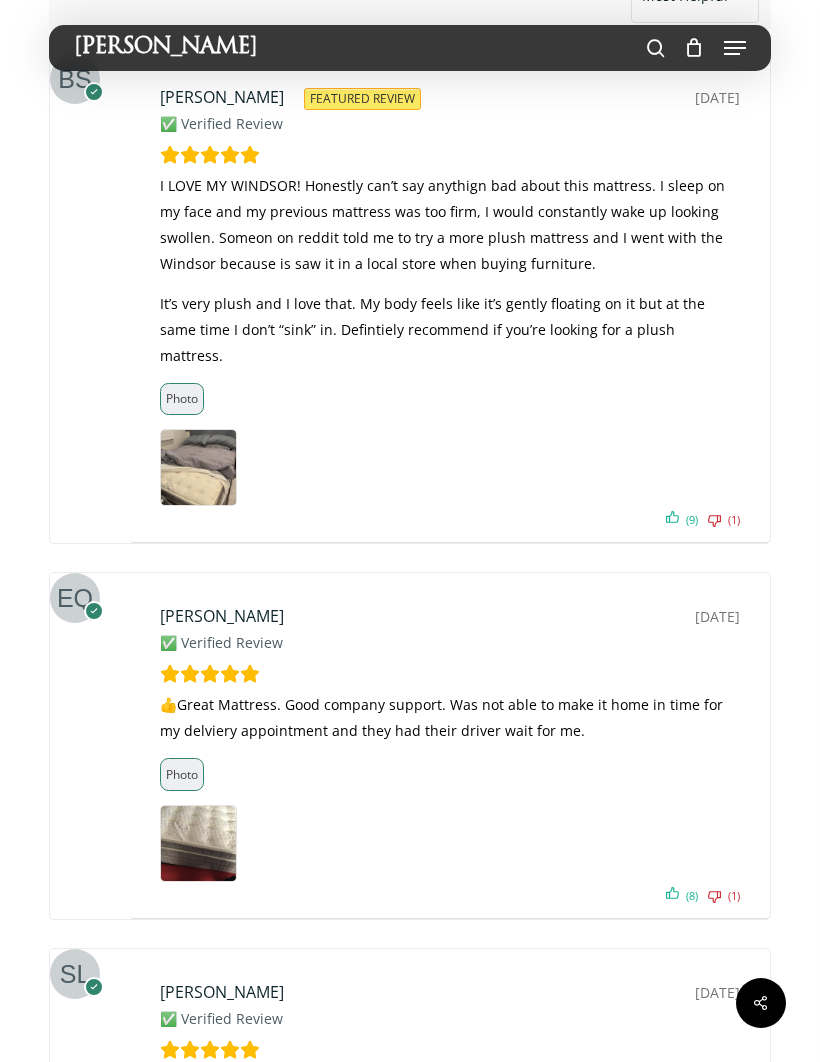 scroll, scrollTop: 0, scrollLeft: 0, axis: both 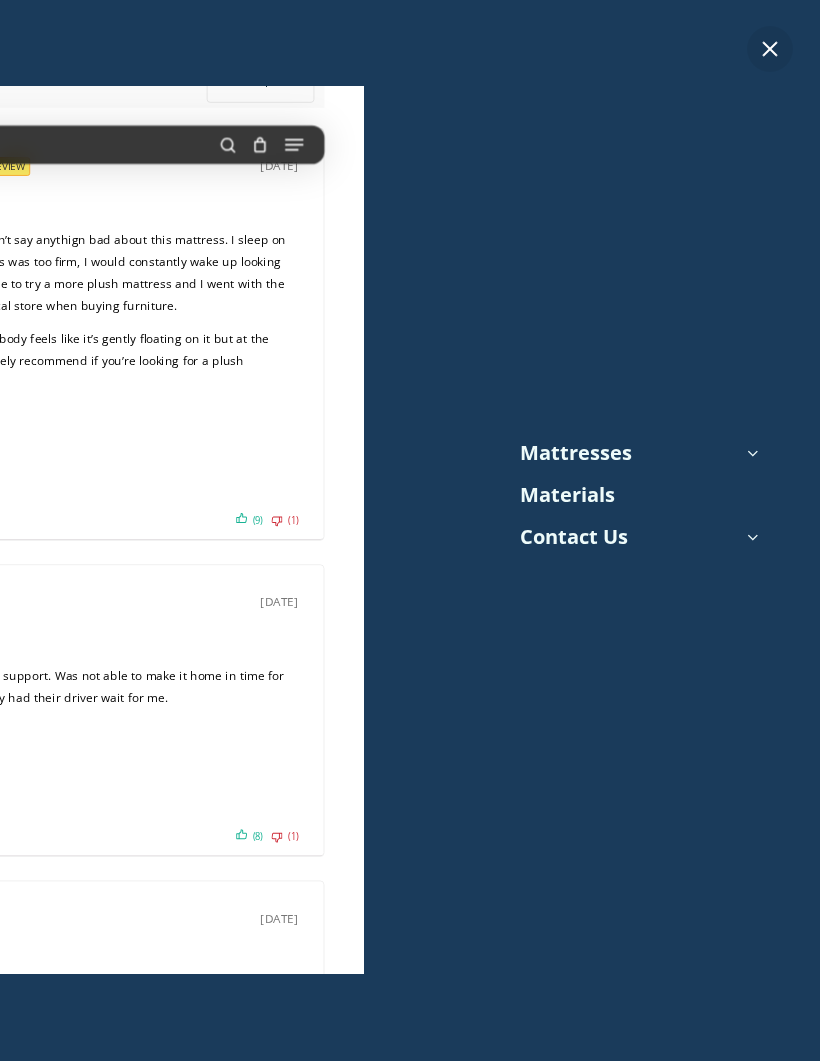 click on "Contact Us" at bounding box center [574, 538] 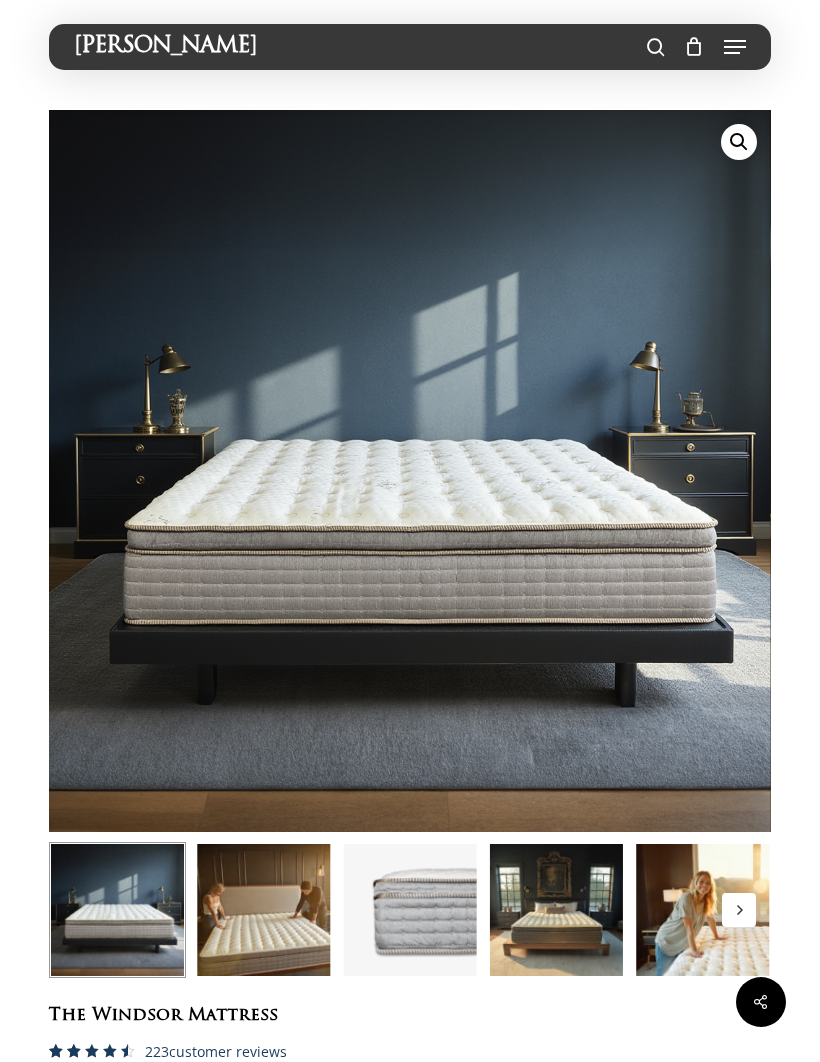 scroll, scrollTop: 11529, scrollLeft: 0, axis: vertical 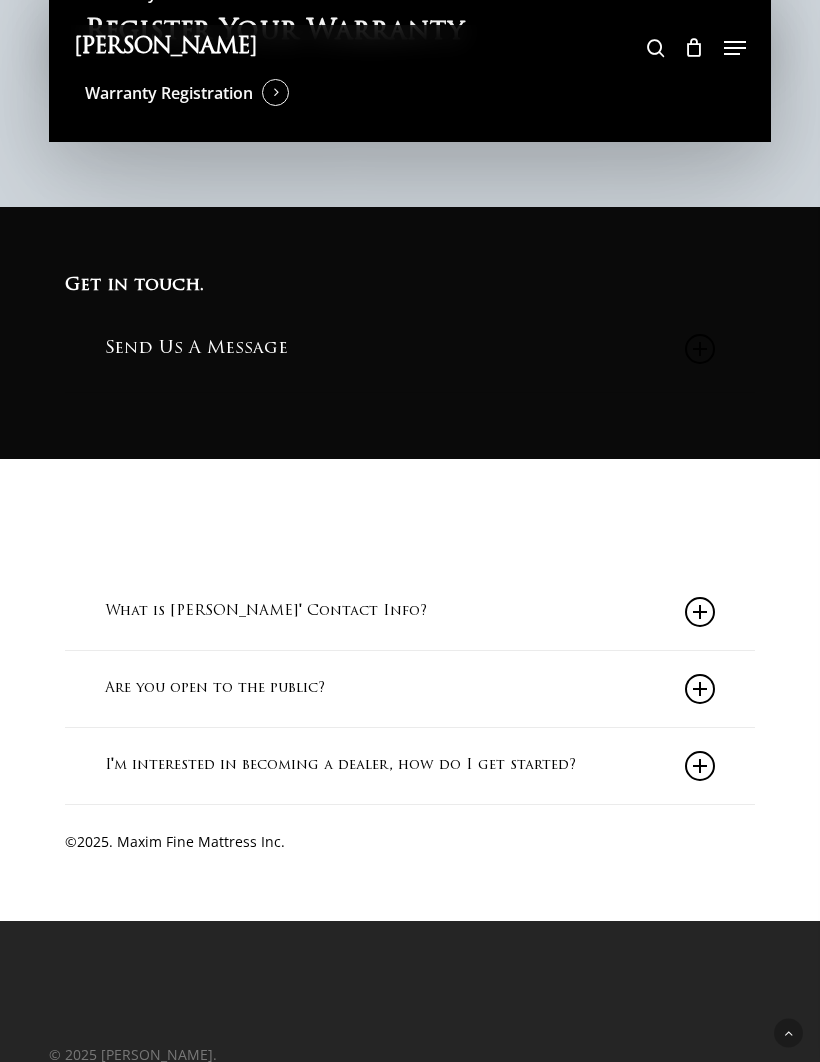 click at bounding box center (700, 689) 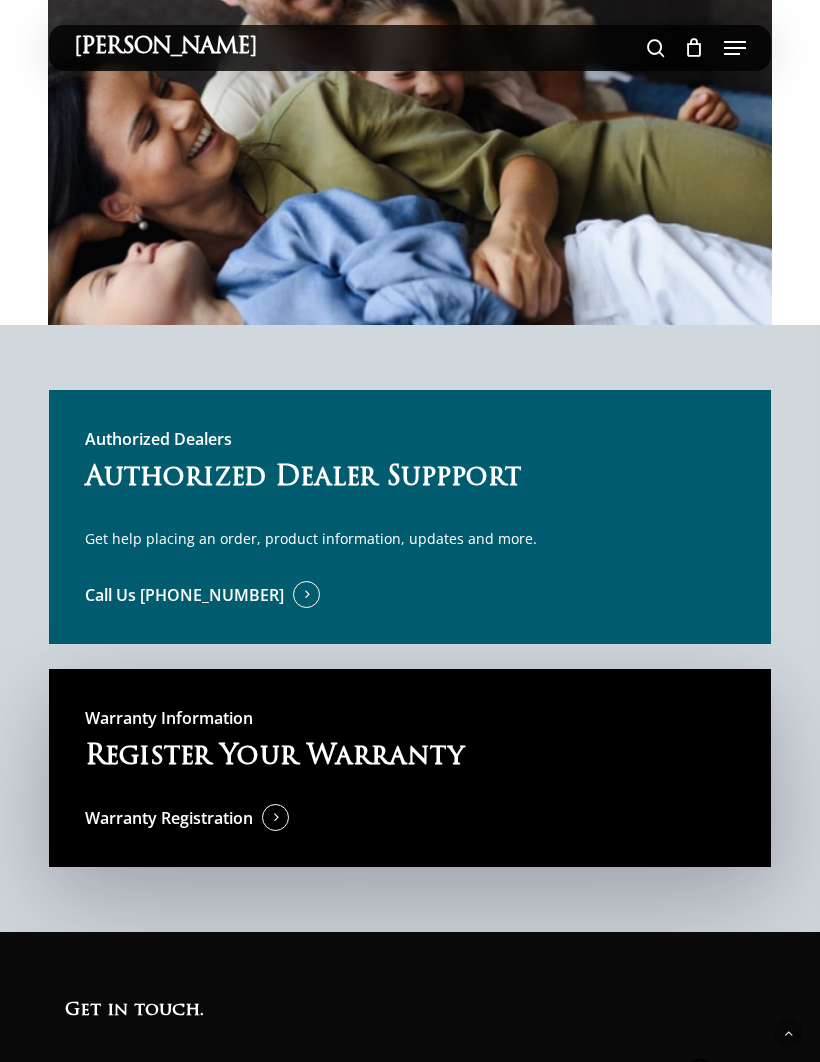 scroll, scrollTop: 698, scrollLeft: 0, axis: vertical 